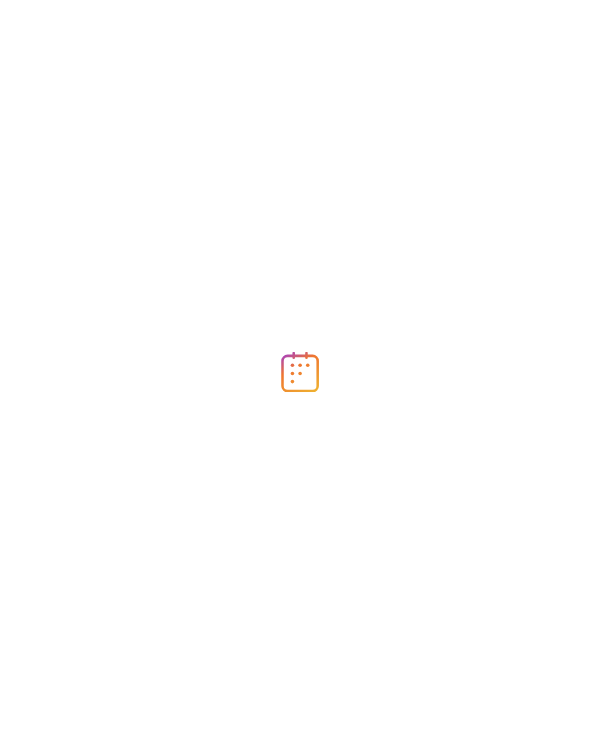 scroll, scrollTop: 0, scrollLeft: 0, axis: both 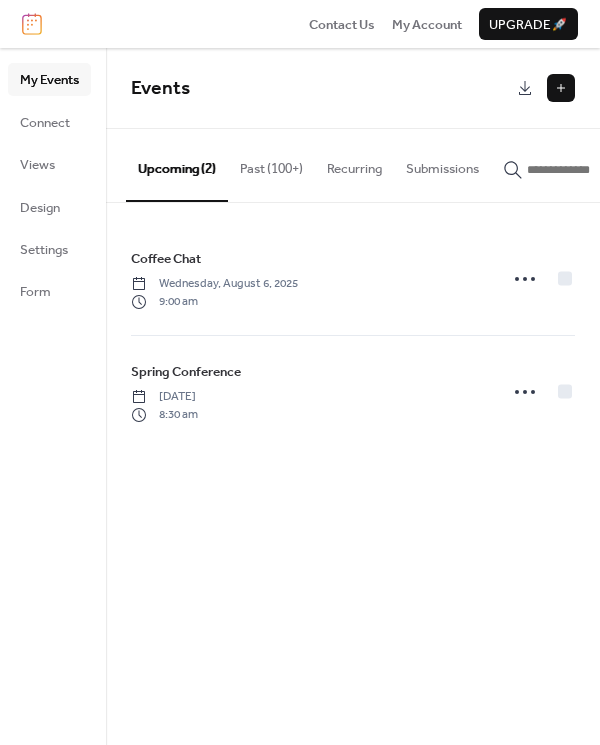 click at bounding box center [561, 88] 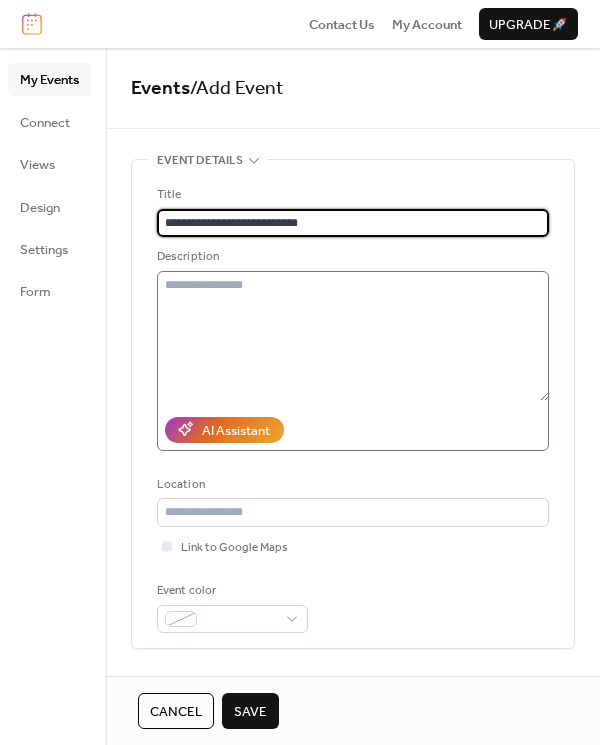 type on "**********" 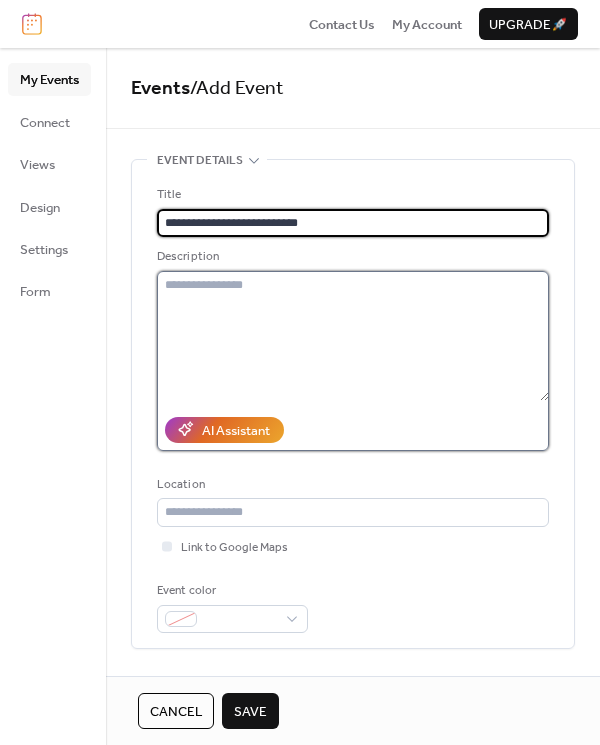click at bounding box center (353, 336) 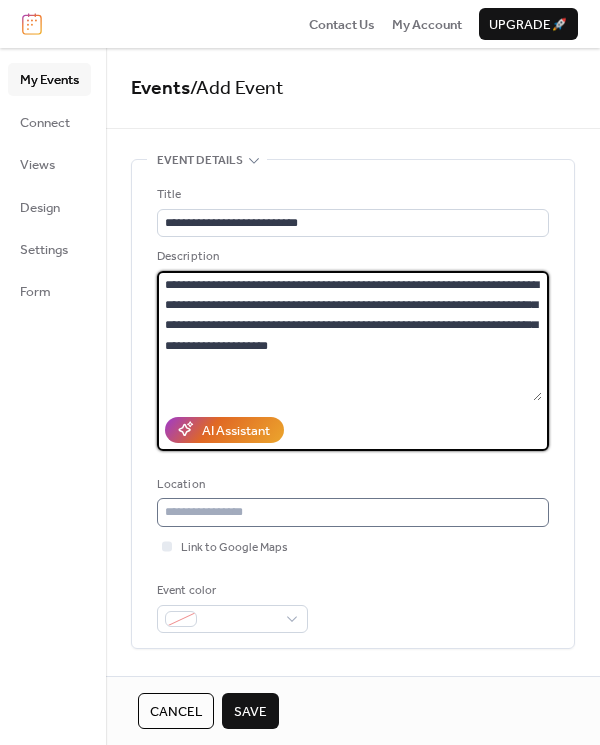 type on "**********" 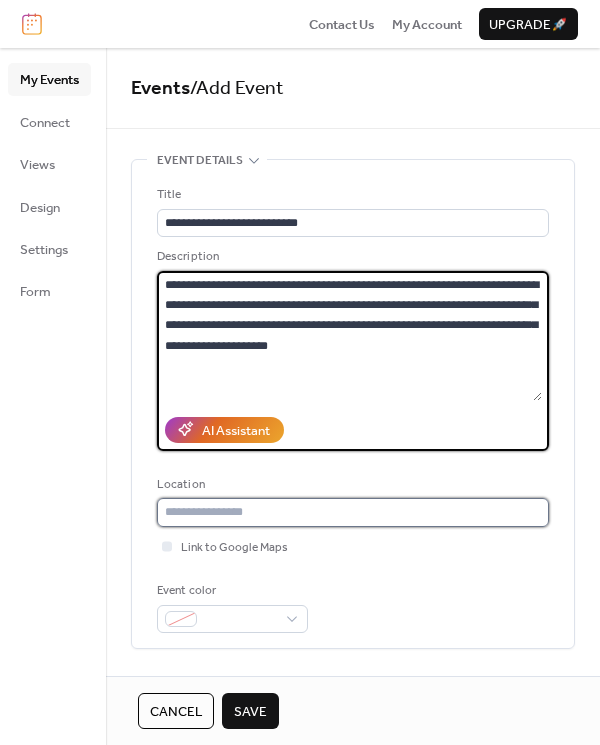click at bounding box center [353, 512] 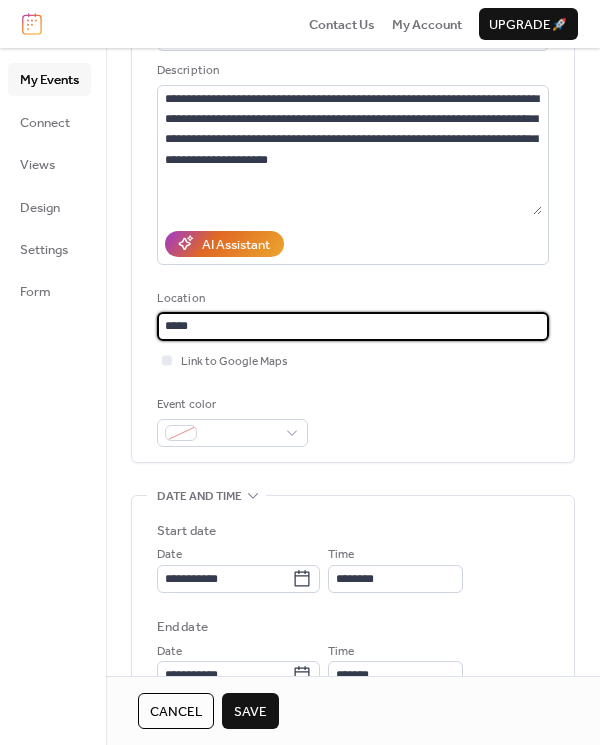scroll, scrollTop: 188, scrollLeft: 0, axis: vertical 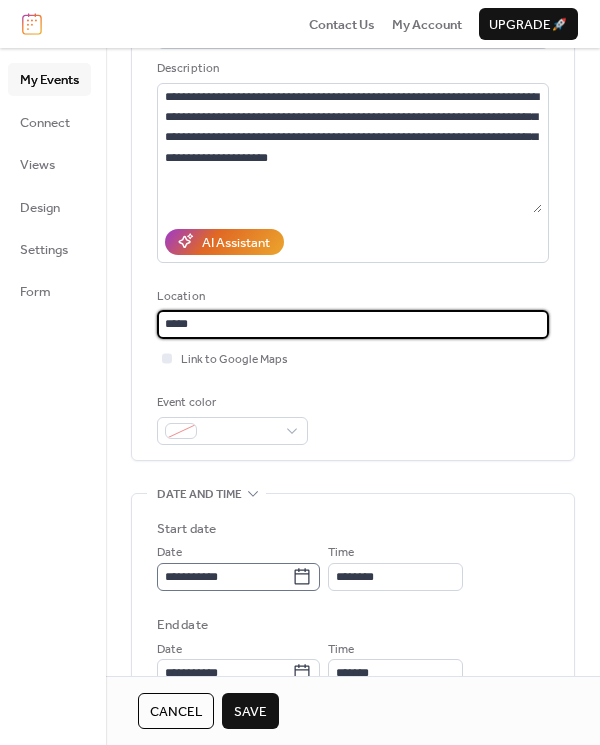 type on "****" 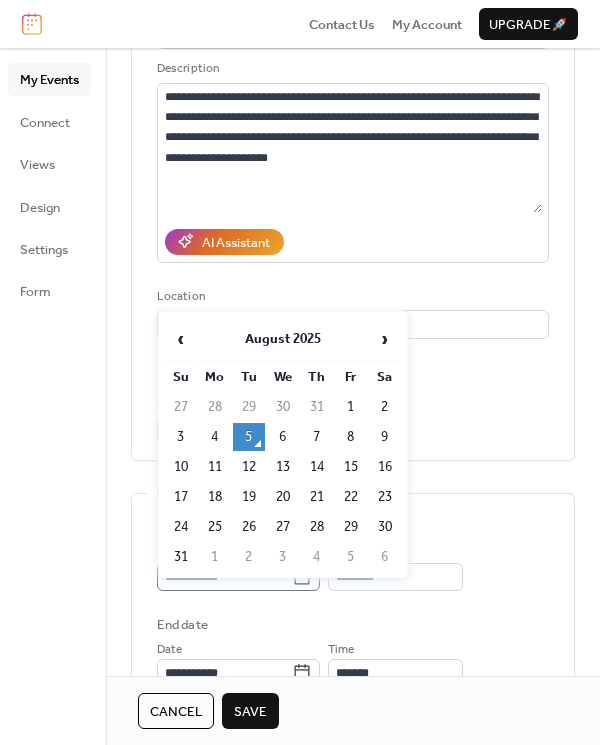 click 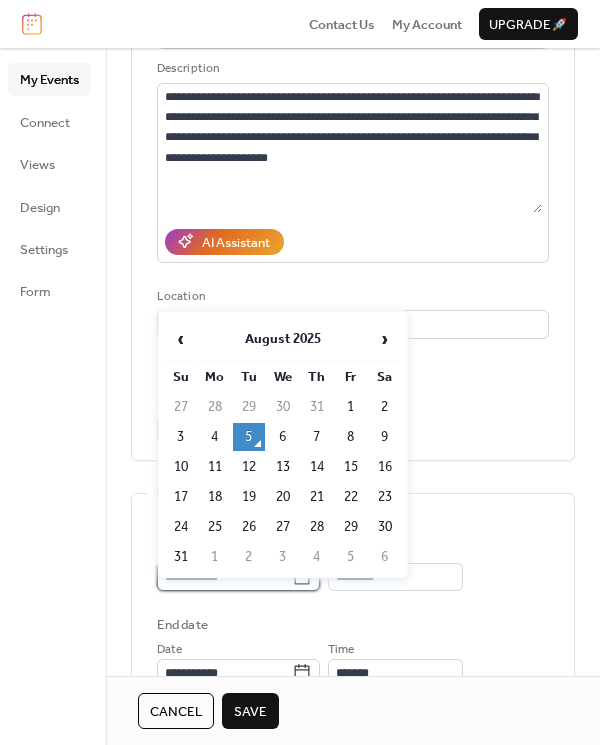 click on "**********" at bounding box center (224, 577) 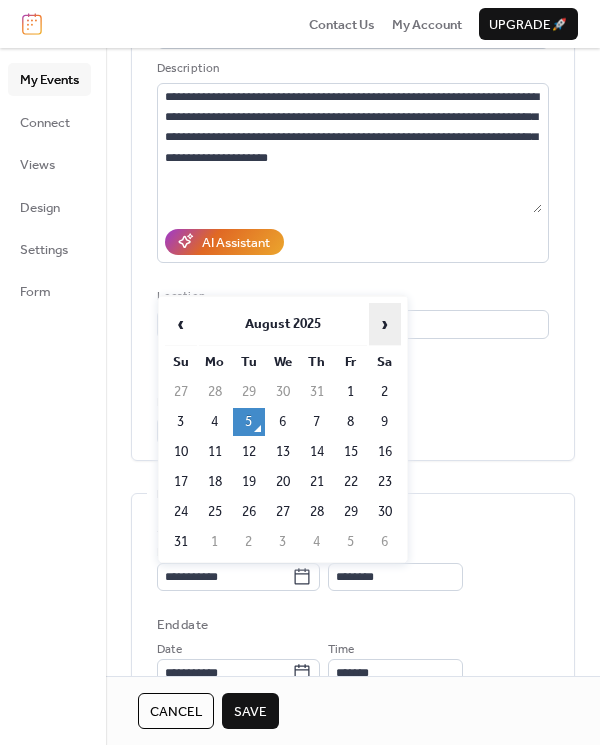 click on "›" at bounding box center [385, 324] 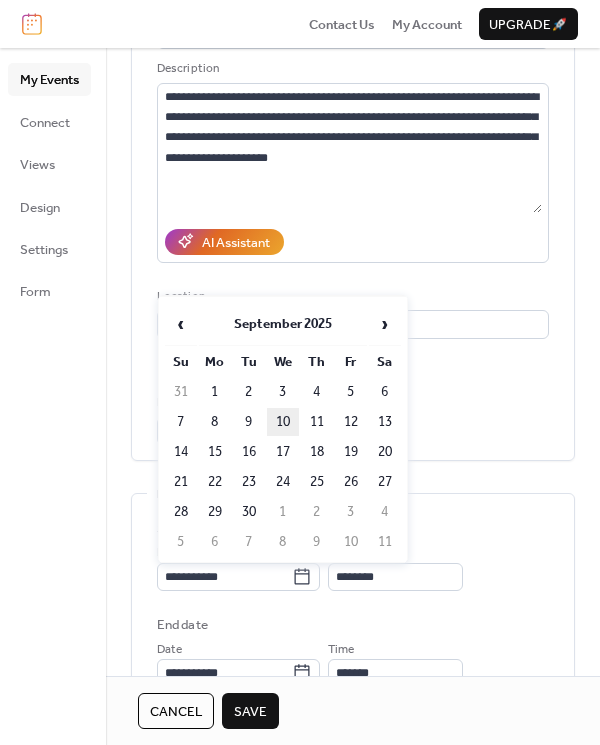 click on "10" at bounding box center [283, 422] 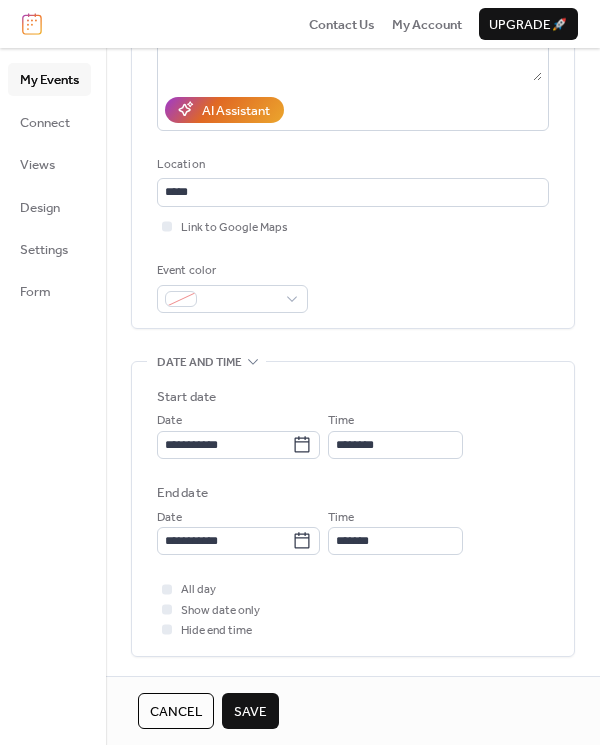 scroll, scrollTop: 325, scrollLeft: 0, axis: vertical 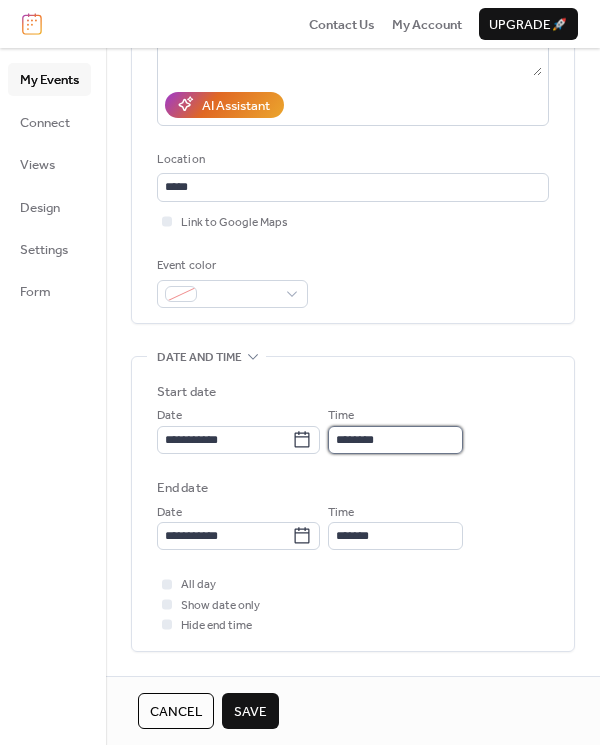 click on "********" at bounding box center [395, 440] 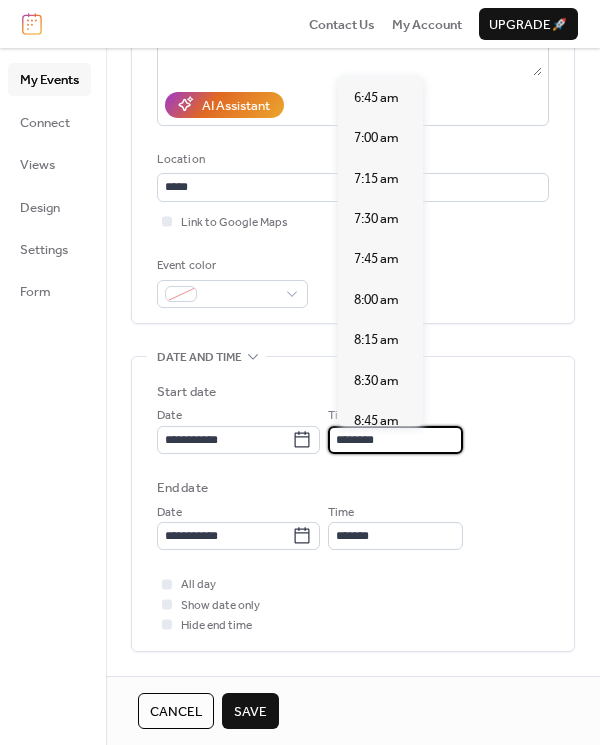 scroll, scrollTop: 1097, scrollLeft: 0, axis: vertical 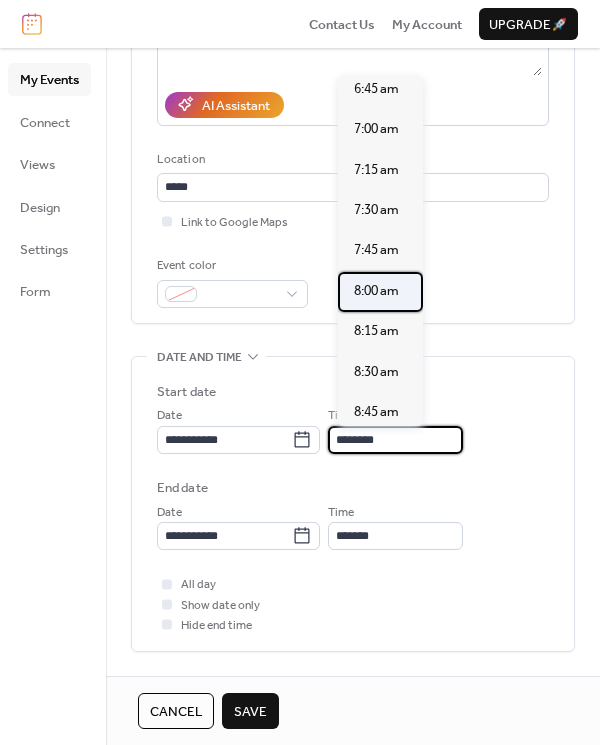 click on "8:00 am" at bounding box center (376, 291) 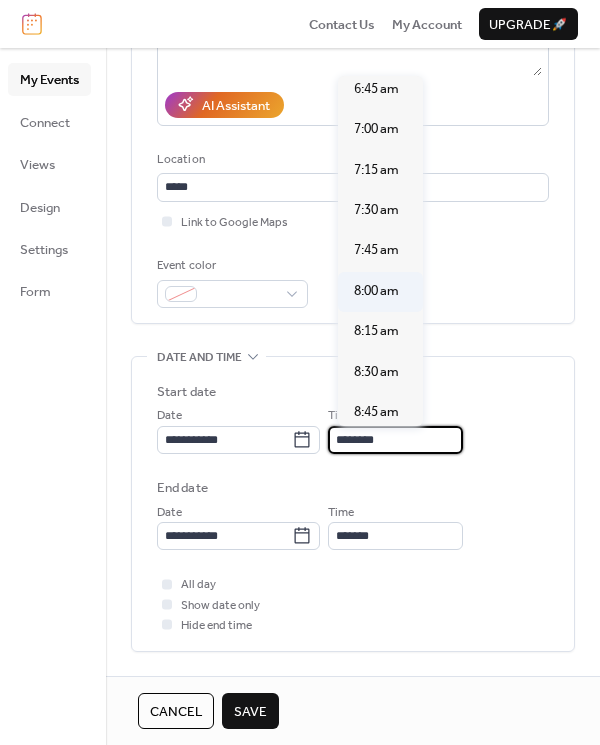 type on "*******" 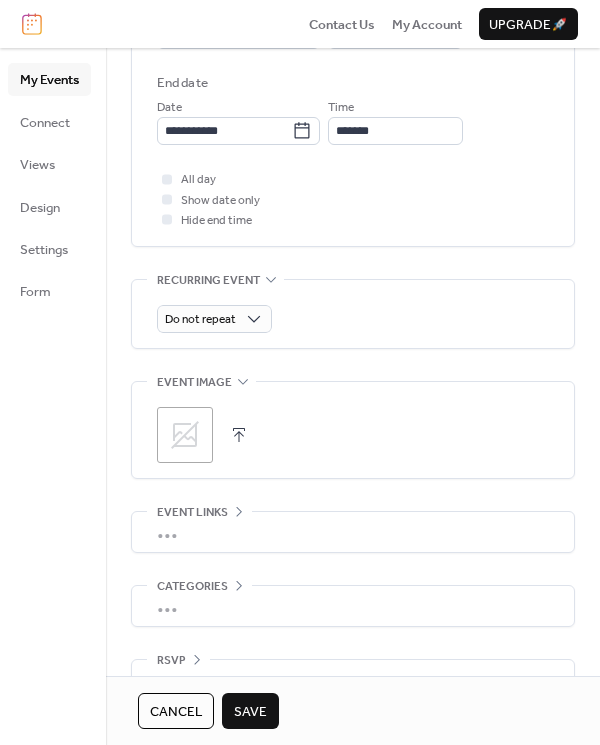 scroll, scrollTop: 733, scrollLeft: 0, axis: vertical 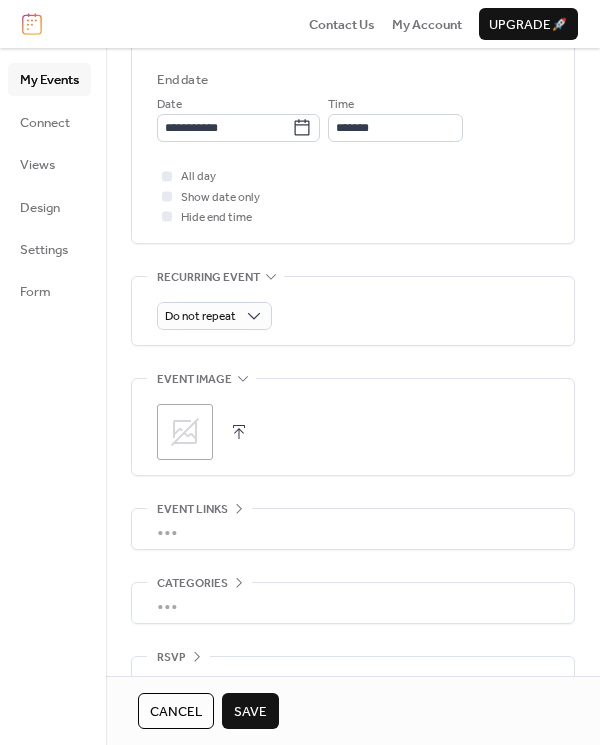 click on "Save" at bounding box center (250, 712) 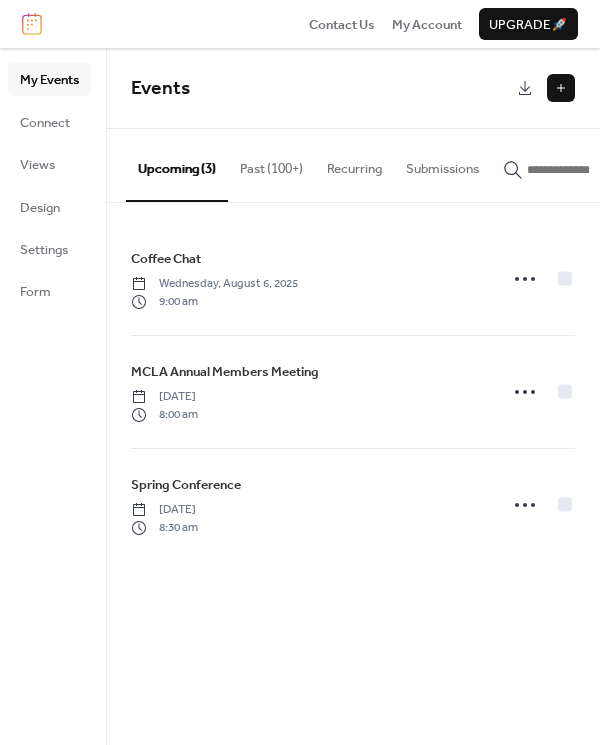 click at bounding box center [561, 88] 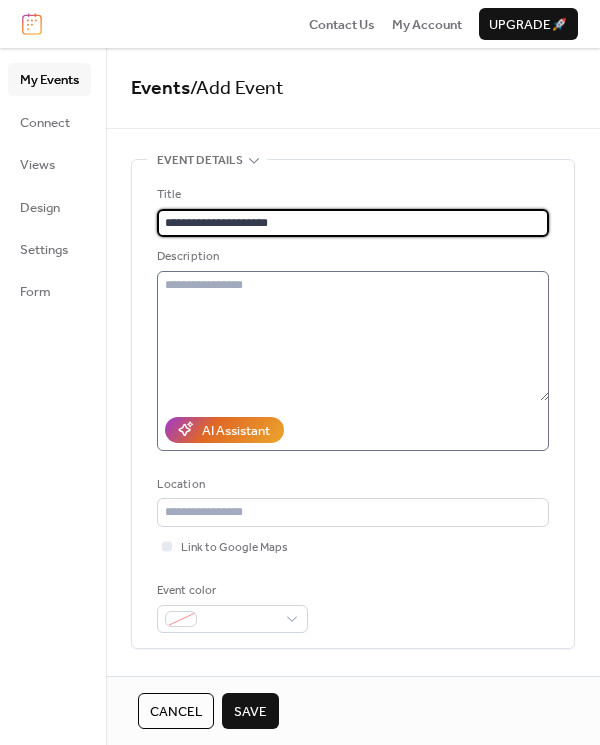 type on "**********" 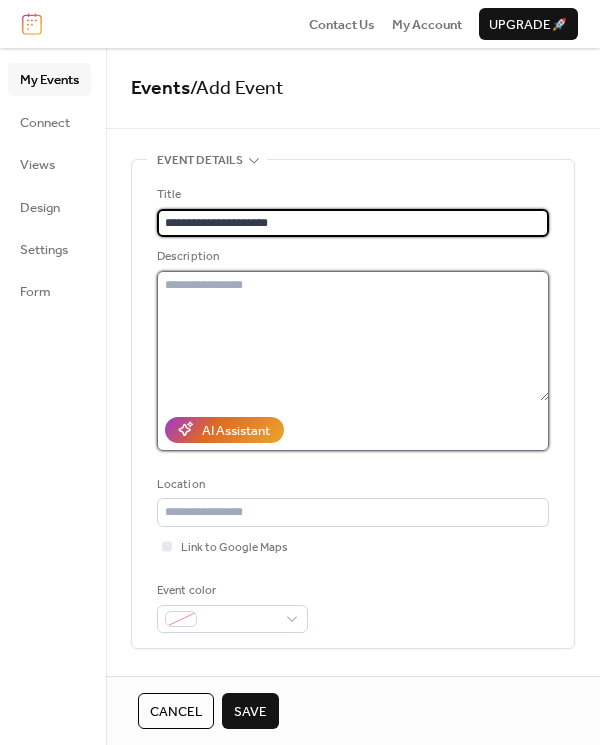 click at bounding box center (353, 336) 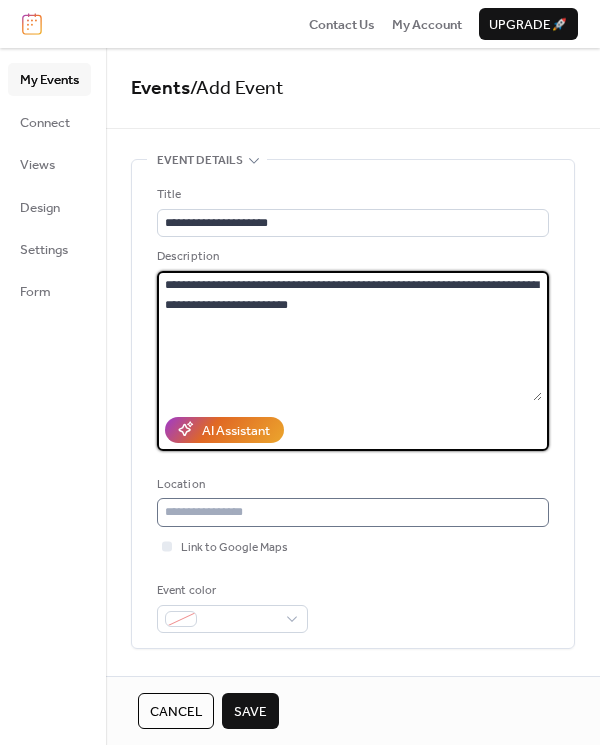 type on "**********" 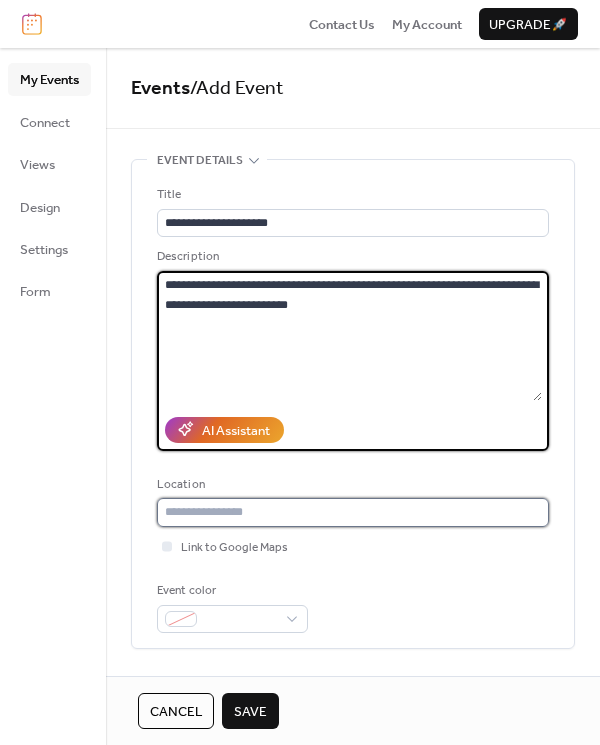click at bounding box center [353, 512] 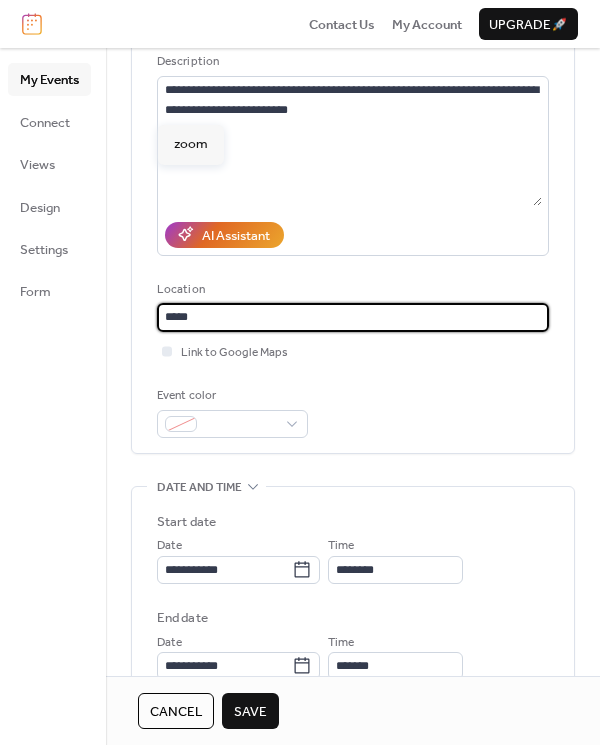 scroll, scrollTop: 227, scrollLeft: 0, axis: vertical 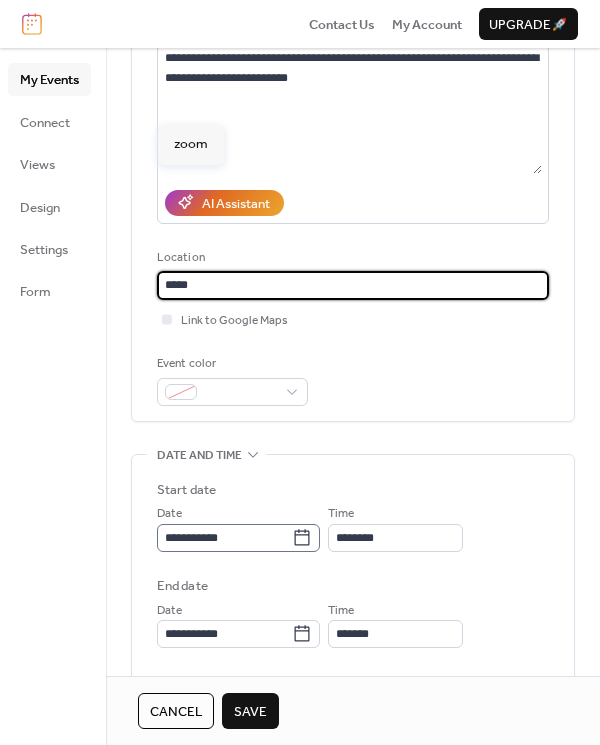 type on "****" 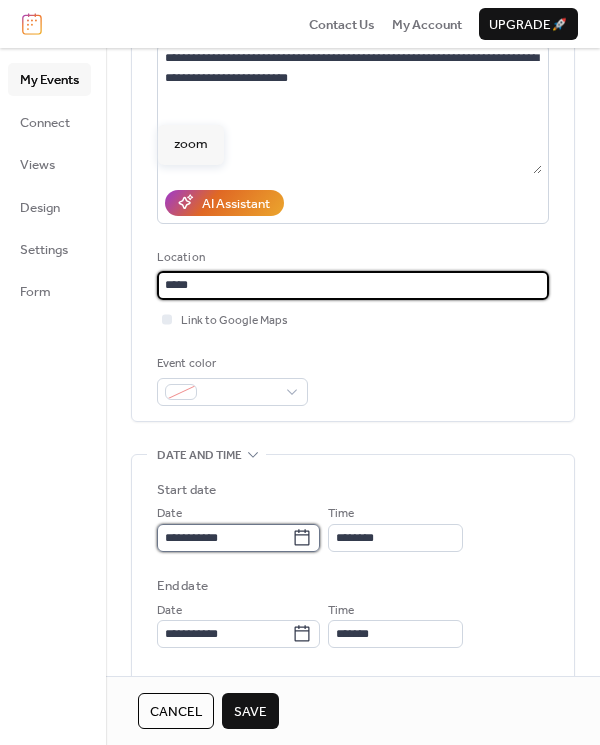 click on "**********" at bounding box center [224, 538] 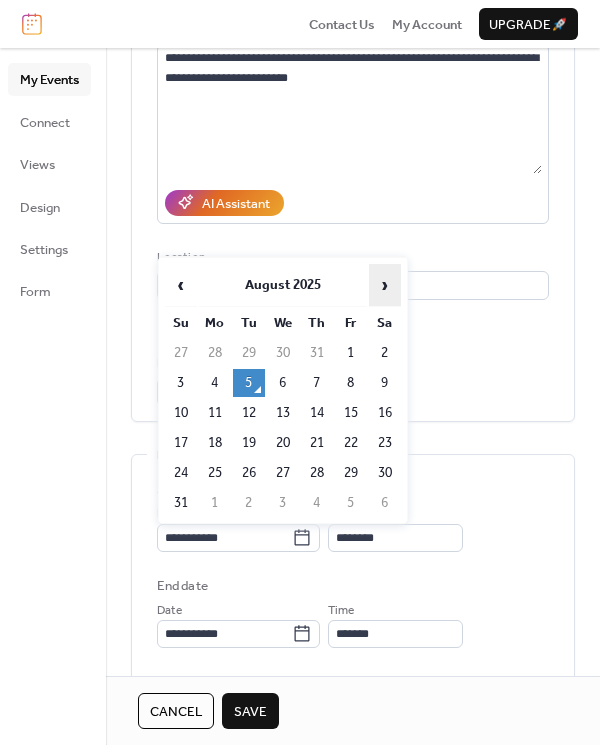 click on "›" at bounding box center [385, 285] 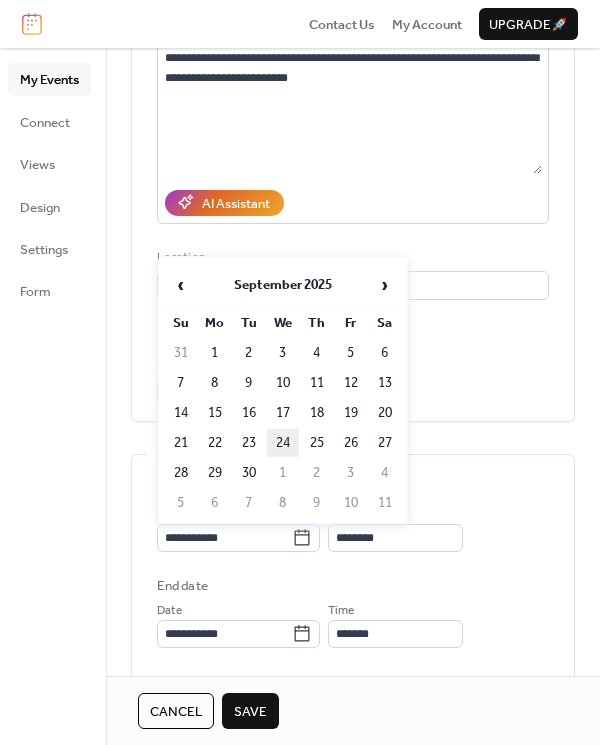 click on "24" at bounding box center (283, 443) 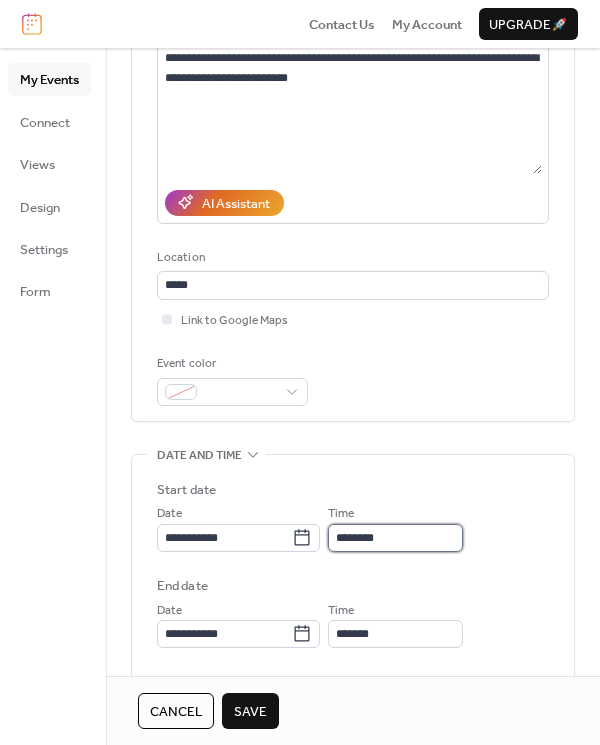click on "********" at bounding box center [395, 538] 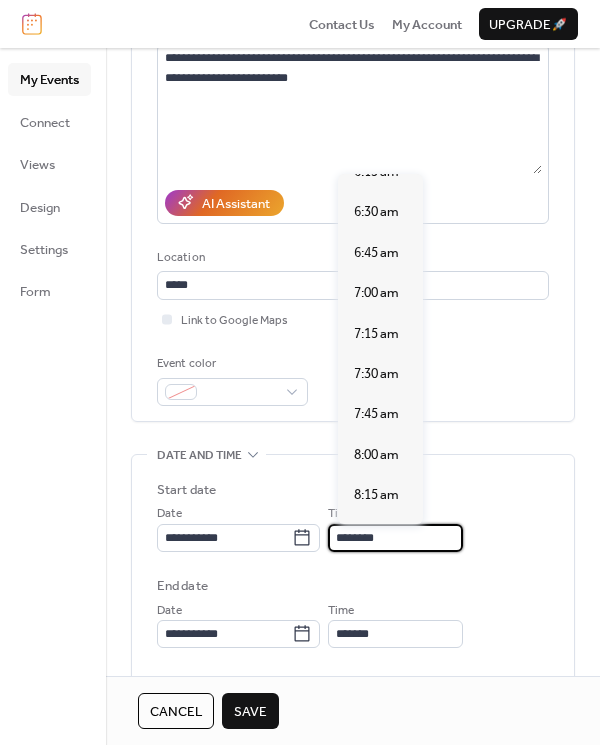 scroll, scrollTop: 1037, scrollLeft: 0, axis: vertical 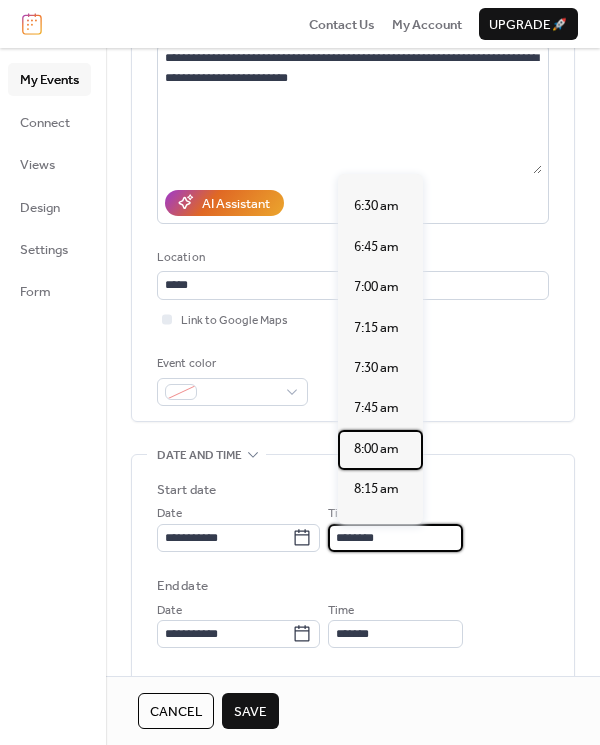 click on "8:00 am" at bounding box center (376, 449) 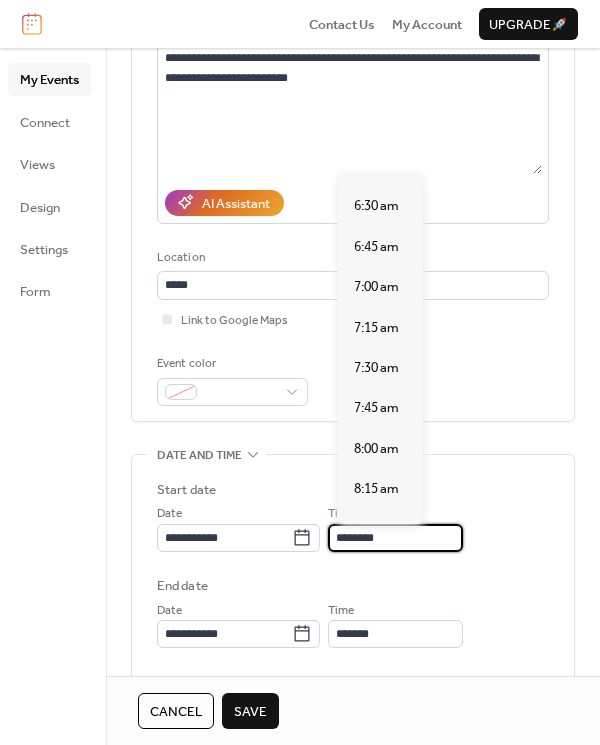 type on "*******" 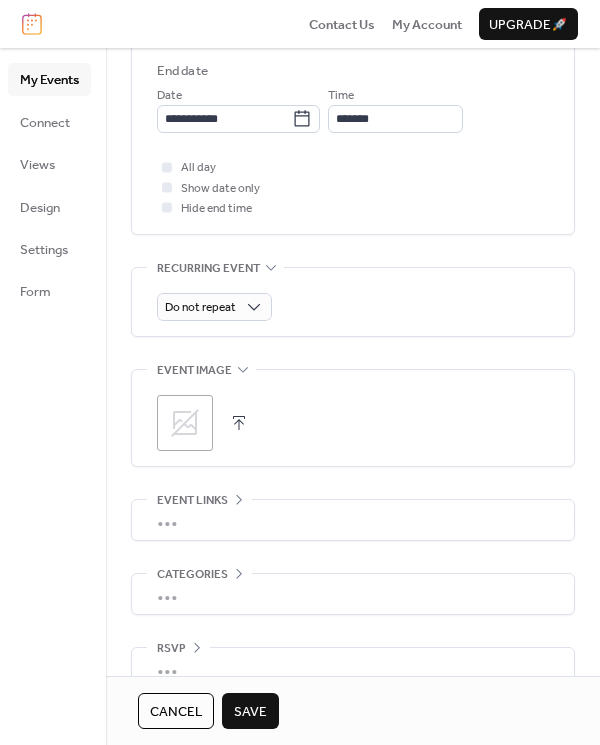 scroll, scrollTop: 775, scrollLeft: 0, axis: vertical 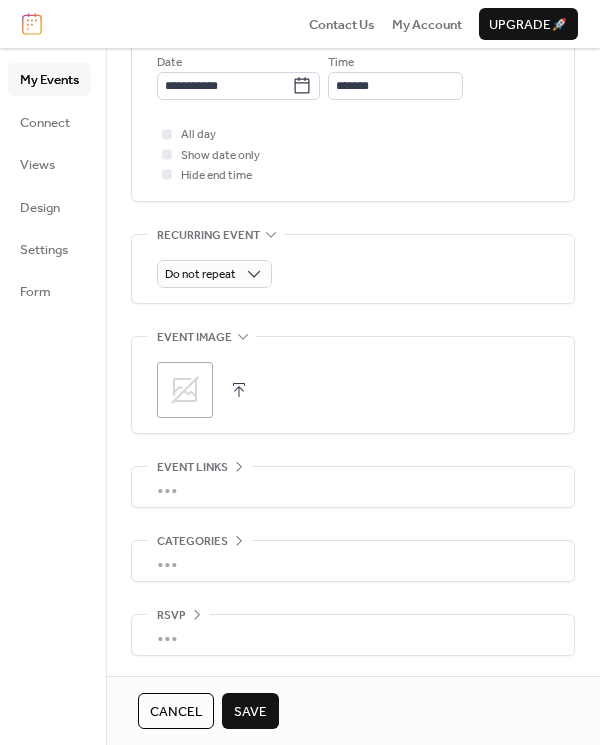 click on "Save" at bounding box center [250, 712] 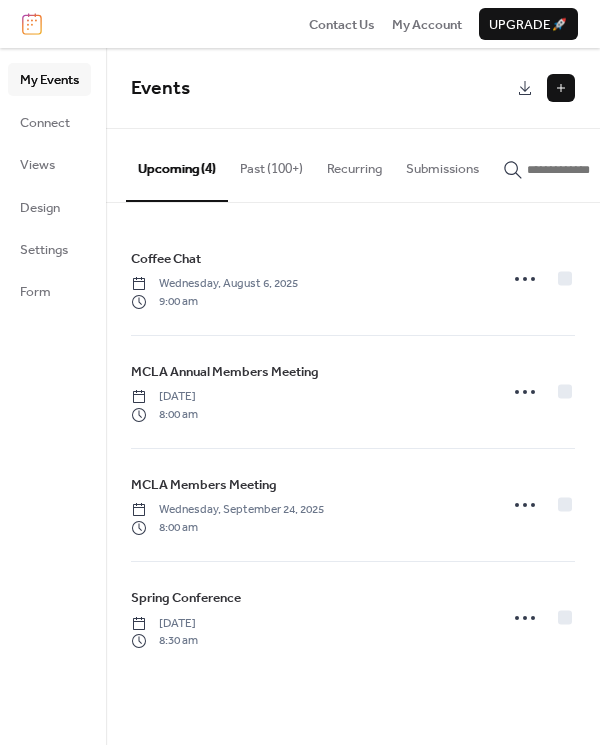 click at bounding box center (561, 88) 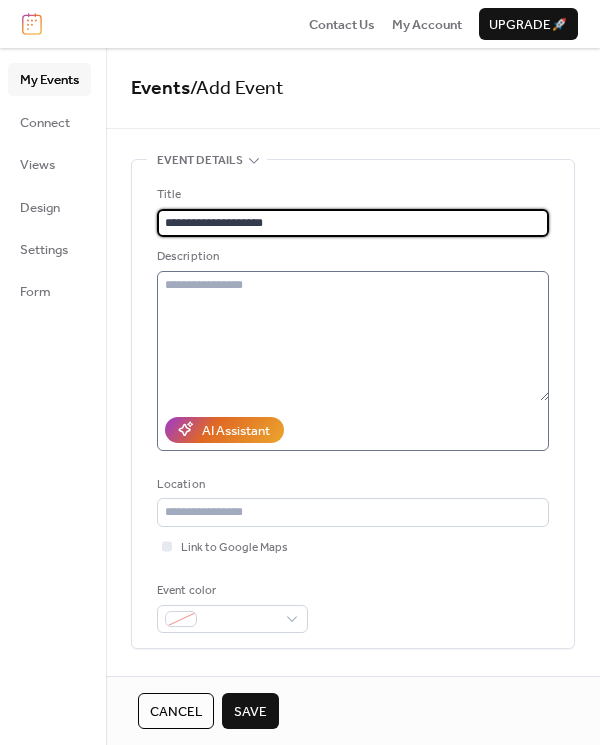 type on "**********" 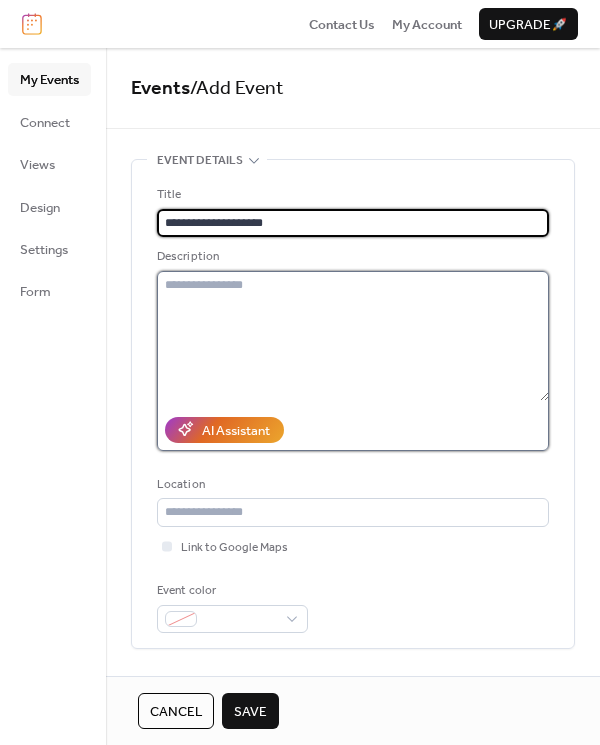 click at bounding box center (353, 336) 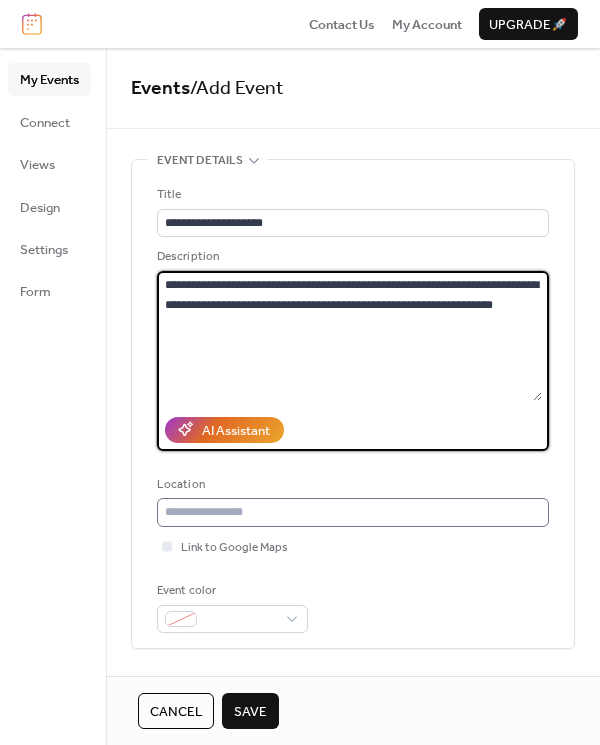 type on "**********" 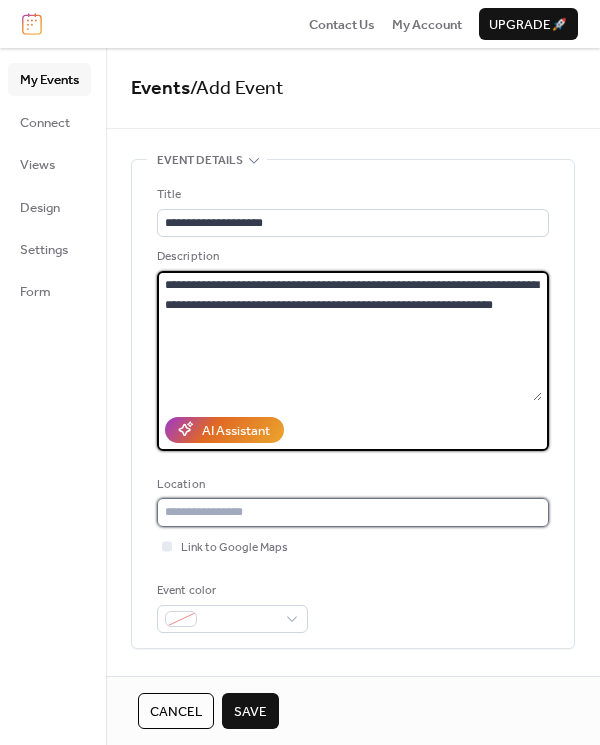 click at bounding box center [353, 512] 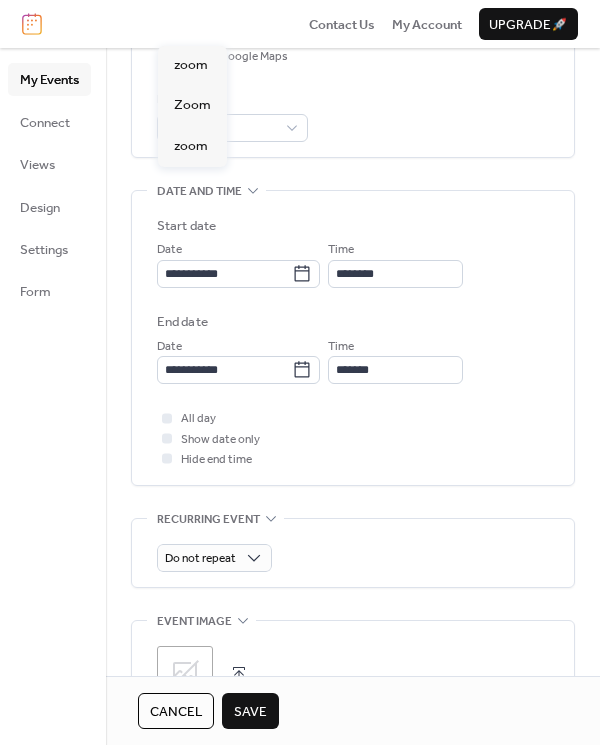 scroll, scrollTop: 523, scrollLeft: 0, axis: vertical 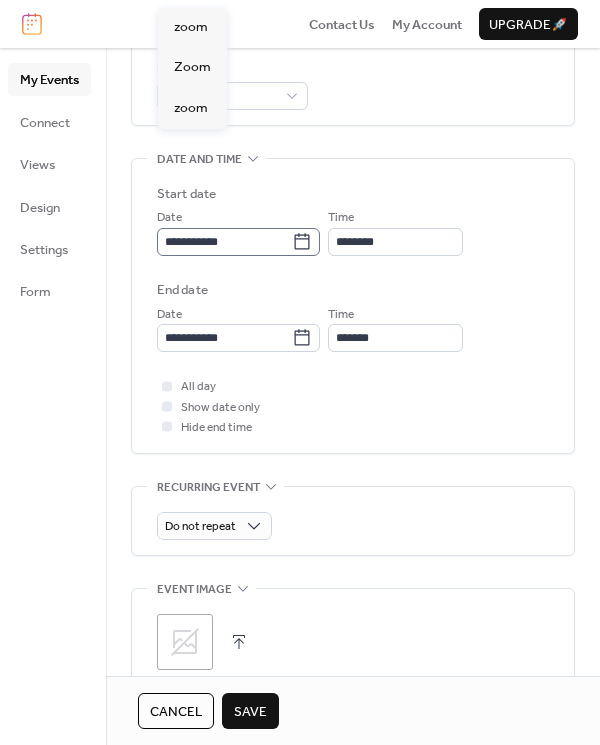 type on "****" 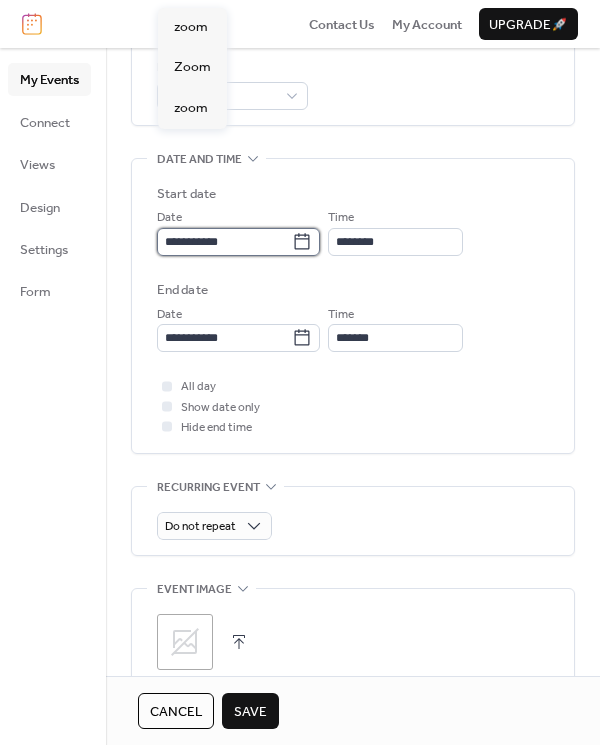 click on "**********" at bounding box center [224, 242] 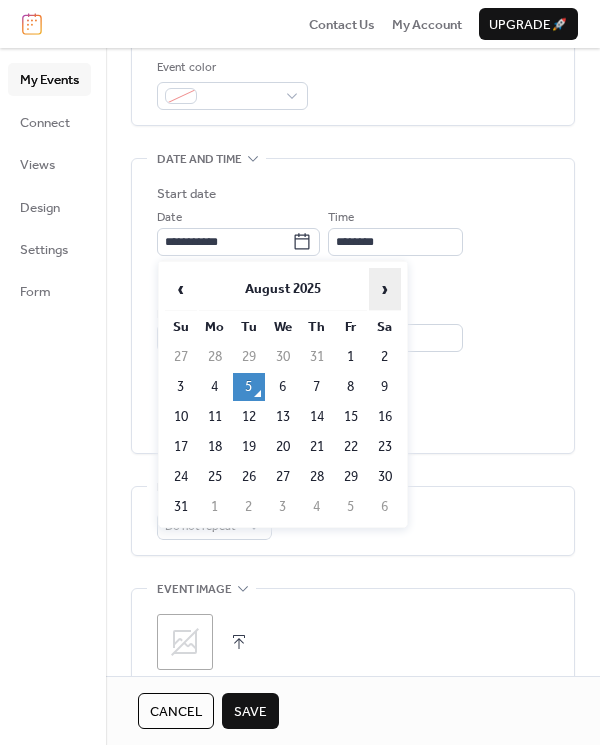 click on "›" at bounding box center [385, 289] 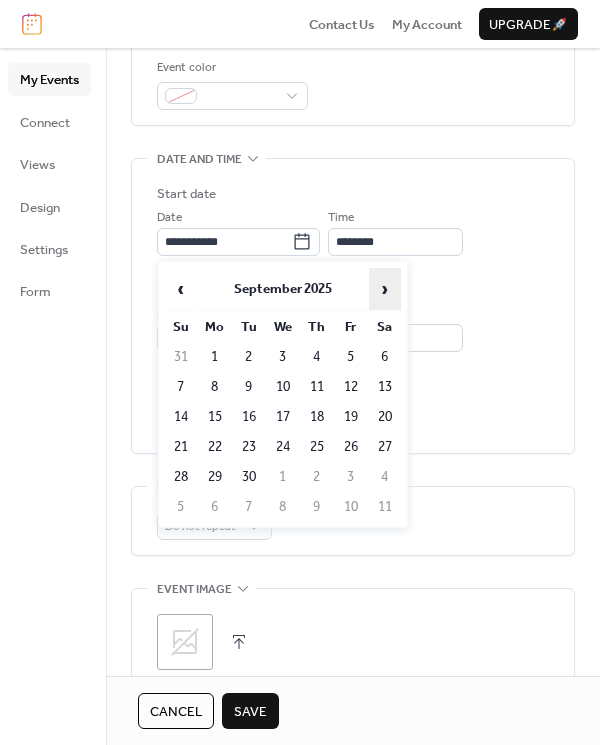 click on "›" at bounding box center [385, 289] 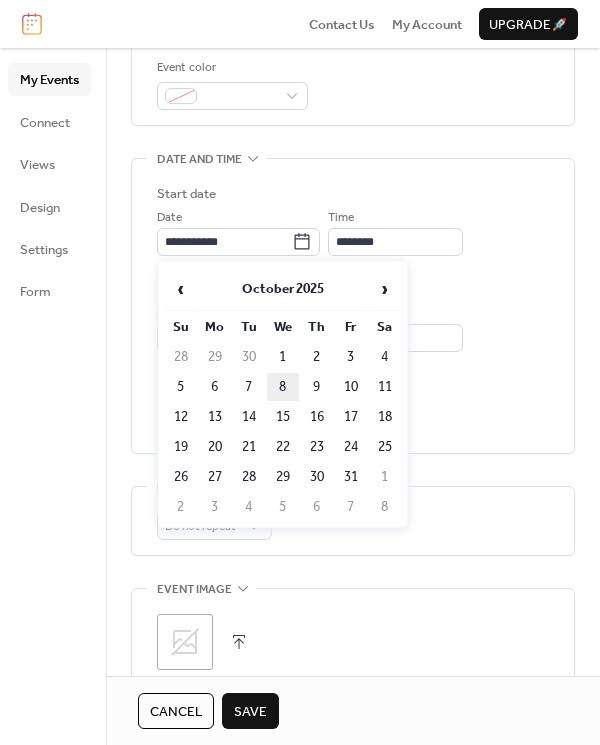 click on "8" at bounding box center [283, 387] 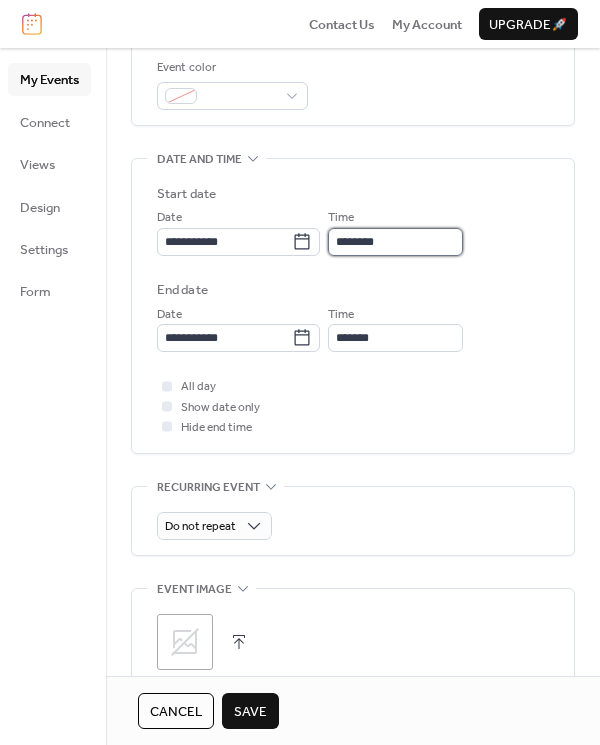 click on "********" at bounding box center [395, 242] 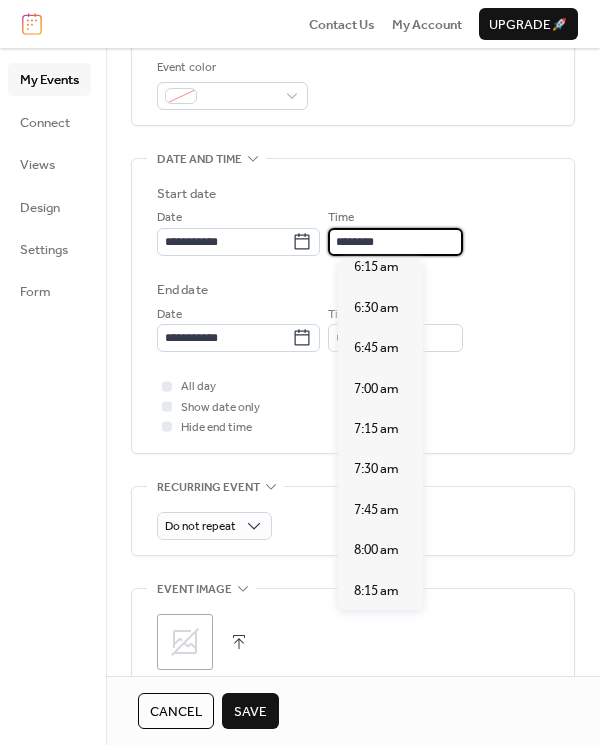 scroll, scrollTop: 1045, scrollLeft: 0, axis: vertical 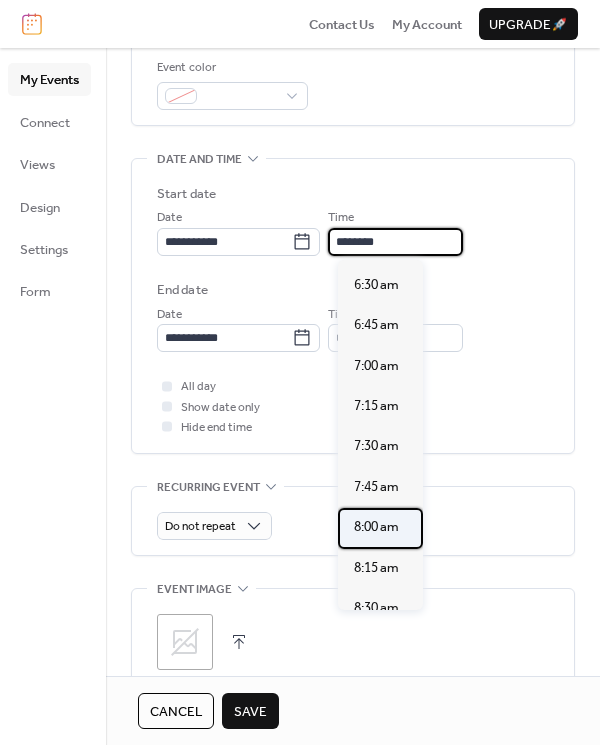 click on "8:00 am" at bounding box center (376, 527) 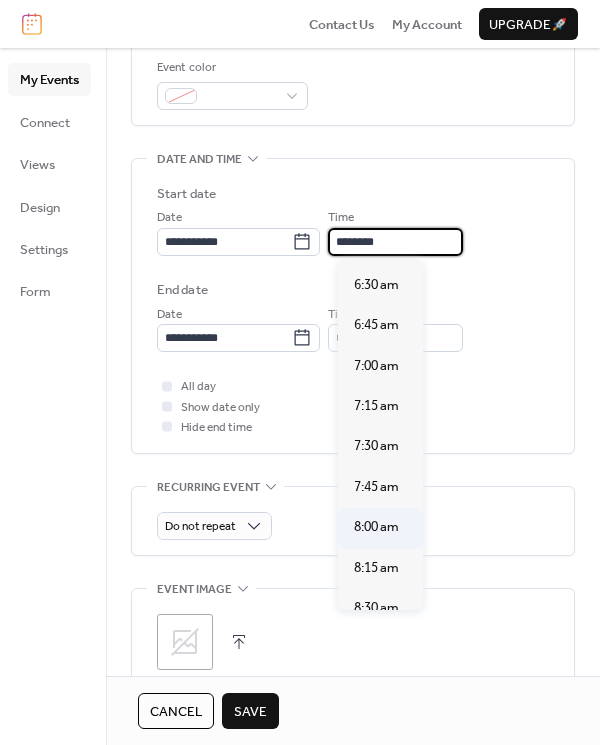 type on "*******" 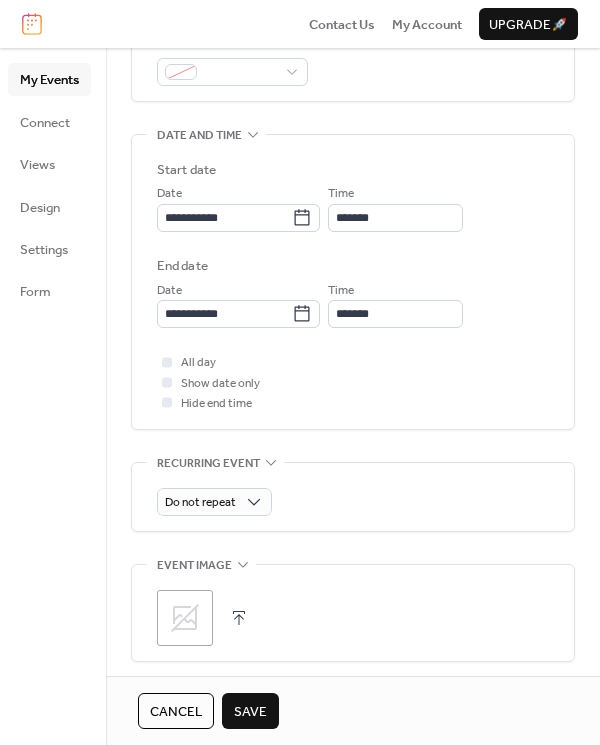 scroll, scrollTop: 548, scrollLeft: 0, axis: vertical 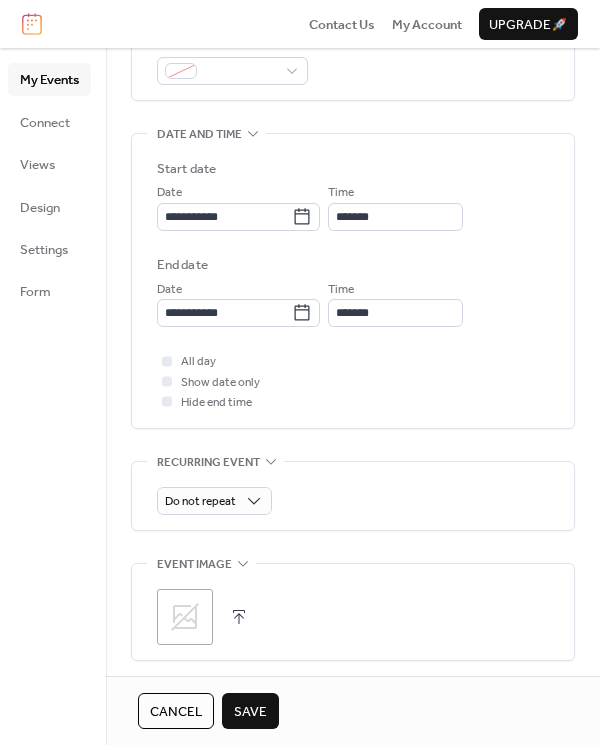 click on "Save" at bounding box center (250, 712) 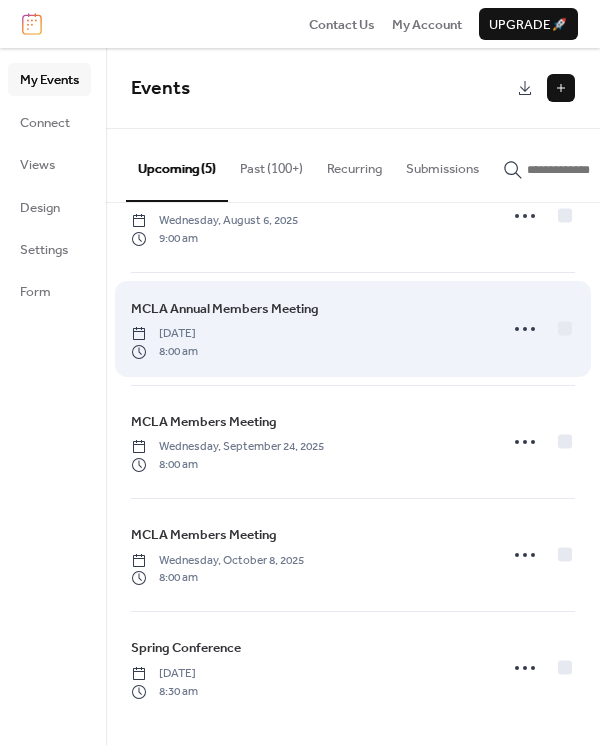 scroll, scrollTop: 0, scrollLeft: 0, axis: both 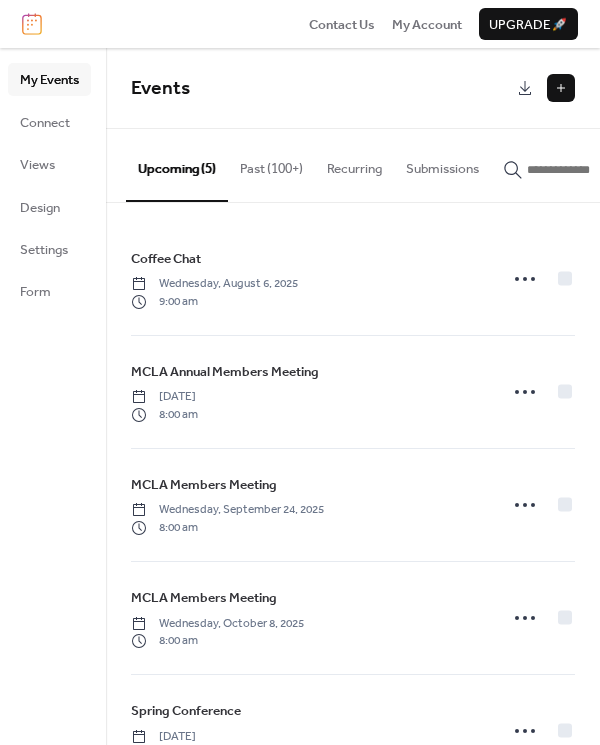 click at bounding box center (561, 88) 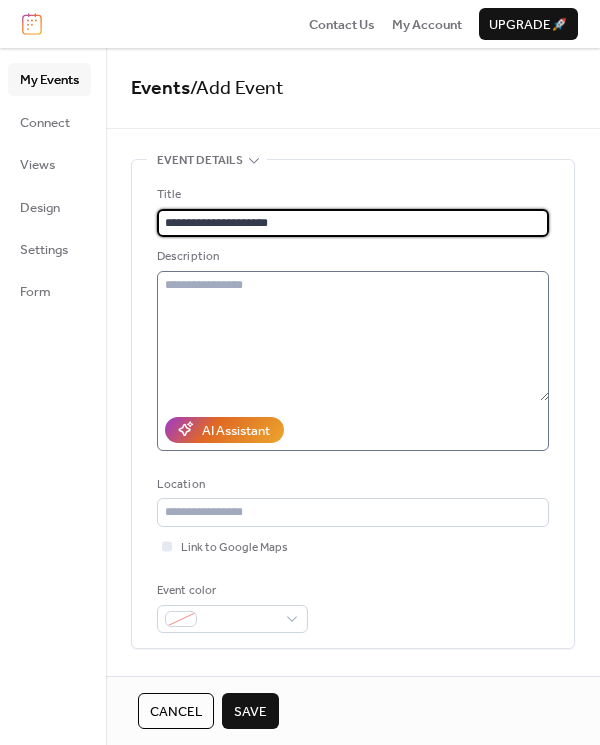 type on "**********" 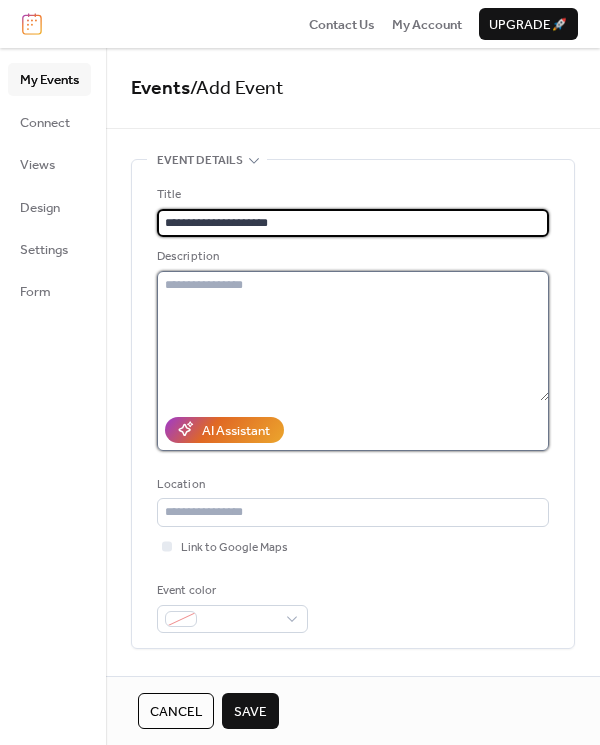 click at bounding box center [353, 336] 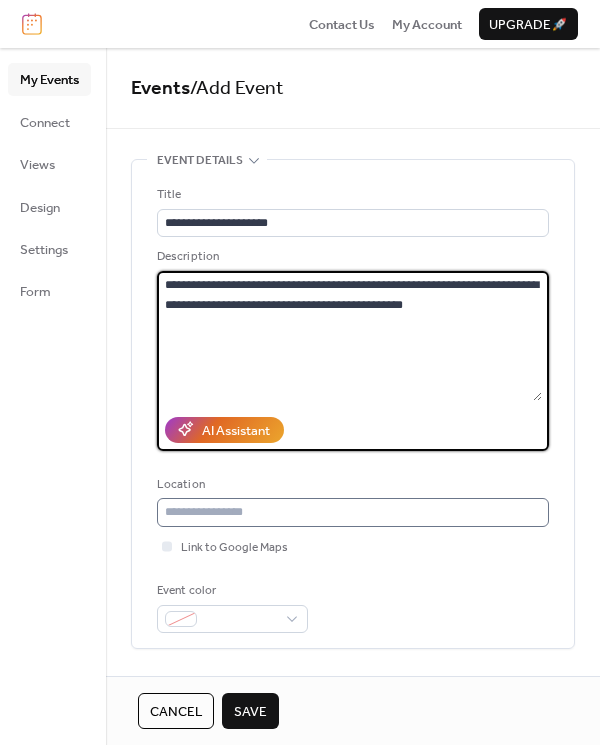 type on "**********" 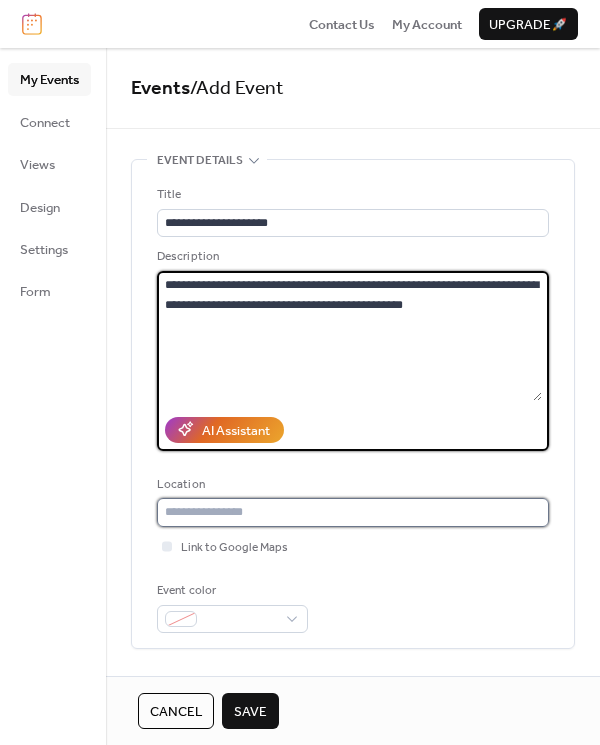 click at bounding box center (353, 512) 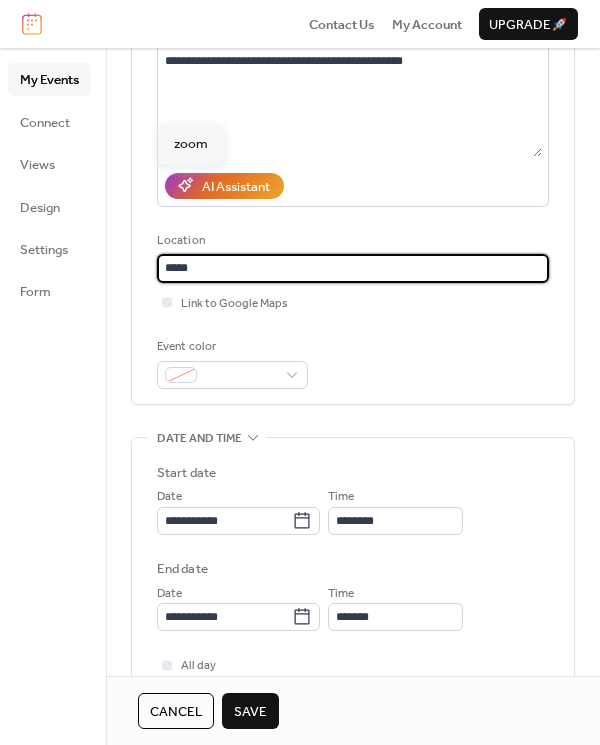 scroll, scrollTop: 356, scrollLeft: 0, axis: vertical 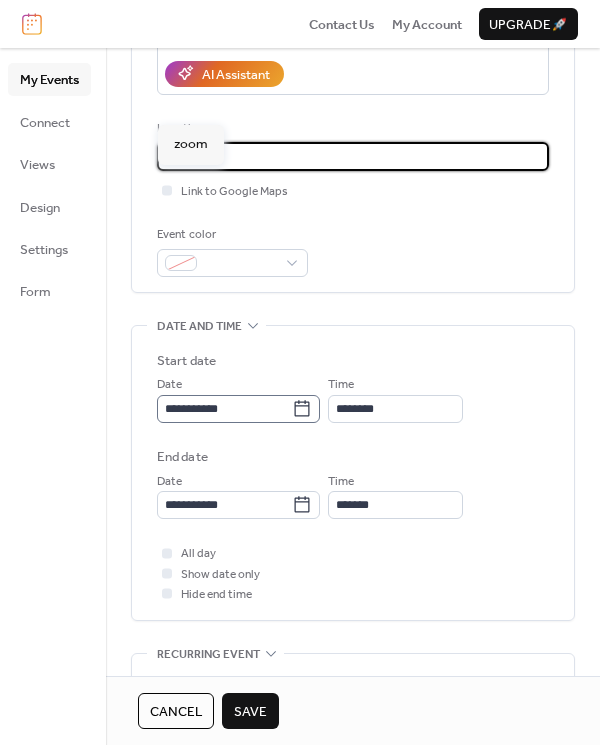 type on "****" 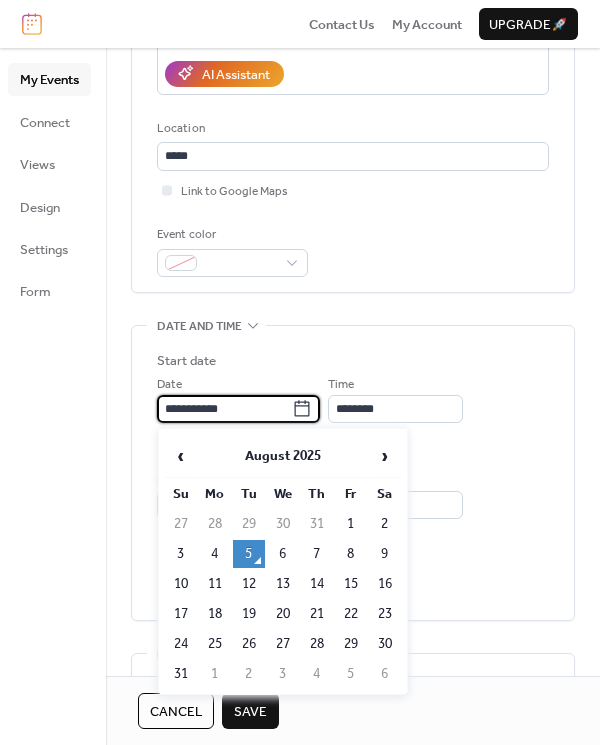 click on "**********" at bounding box center [224, 409] 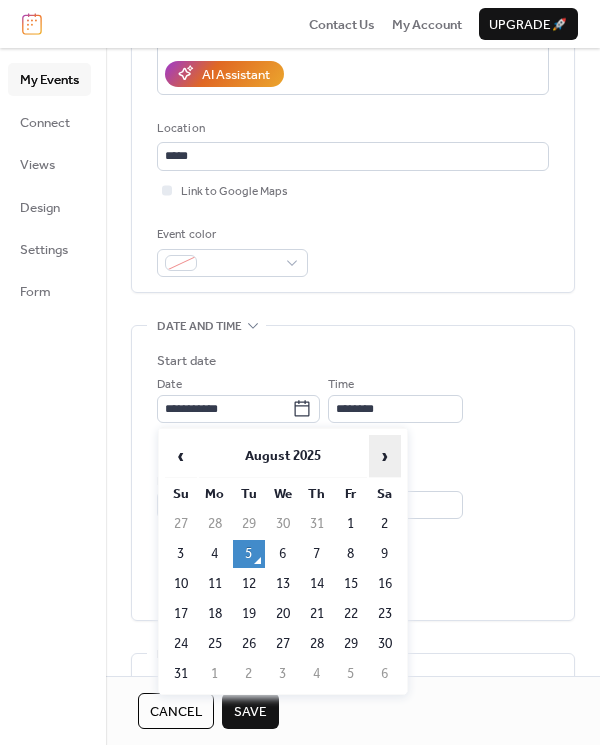 click on "›" at bounding box center (385, 456) 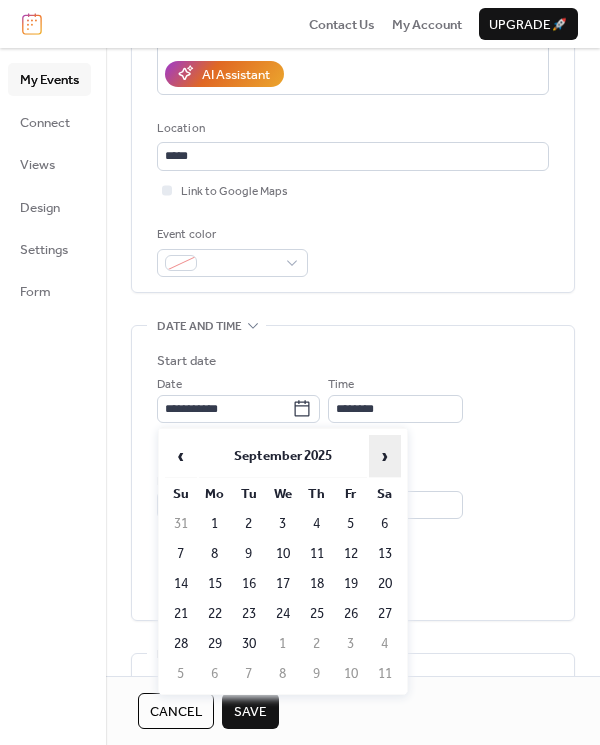click on "›" at bounding box center (385, 456) 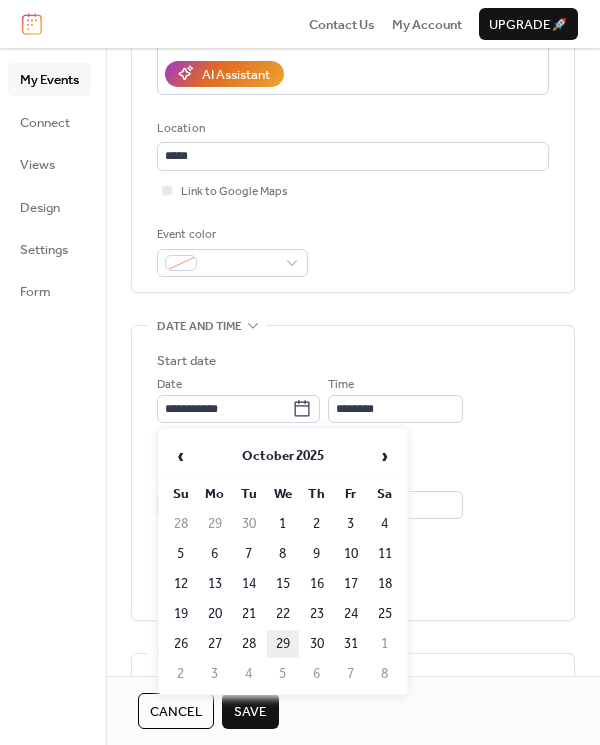 click on "29" at bounding box center (283, 644) 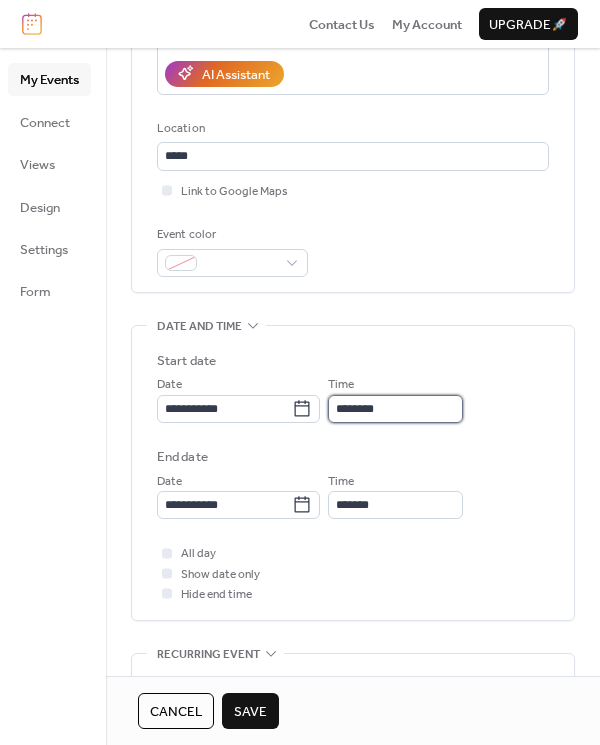 click on "********" at bounding box center (395, 409) 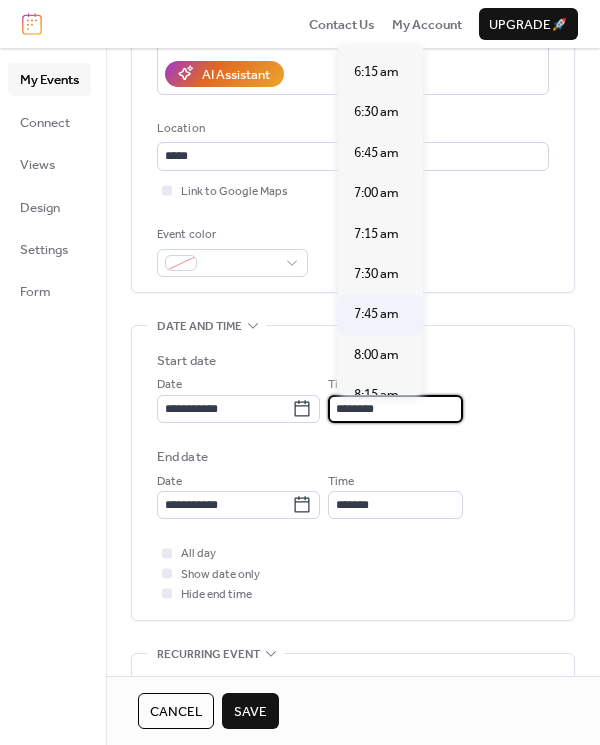 scroll, scrollTop: 1029, scrollLeft: 0, axis: vertical 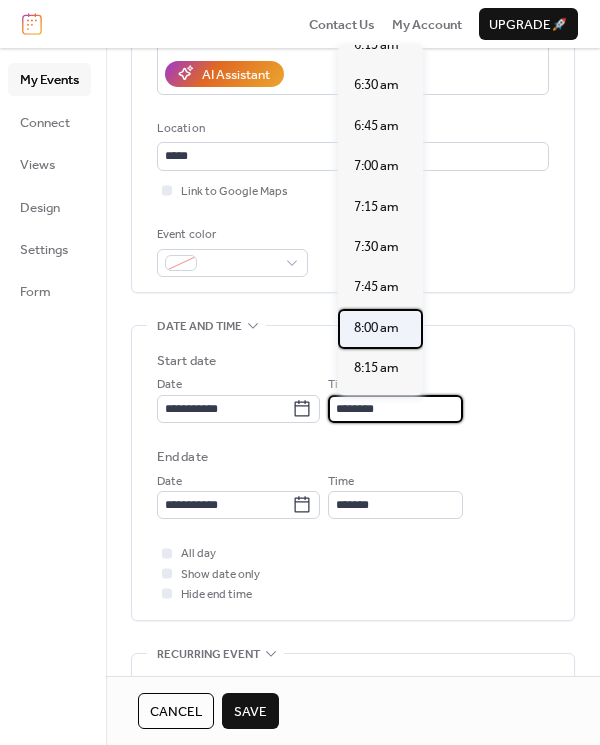 click on "8:00 am" at bounding box center [376, 328] 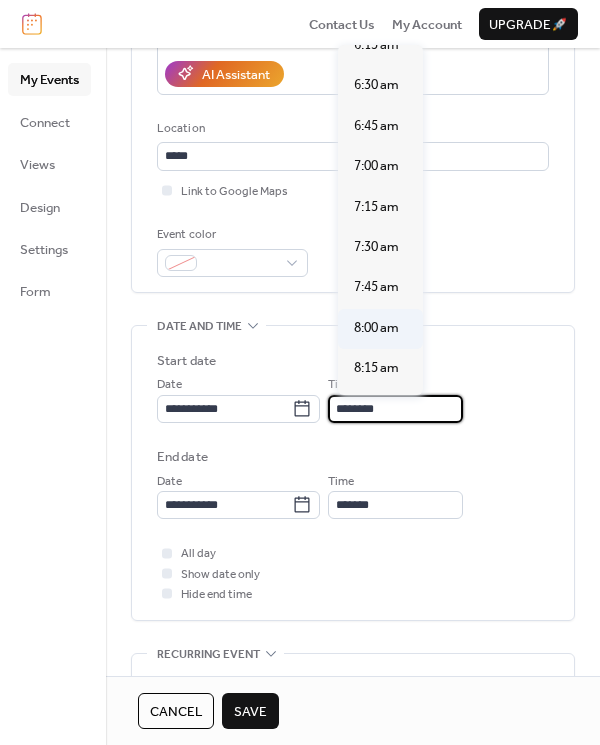 type on "*******" 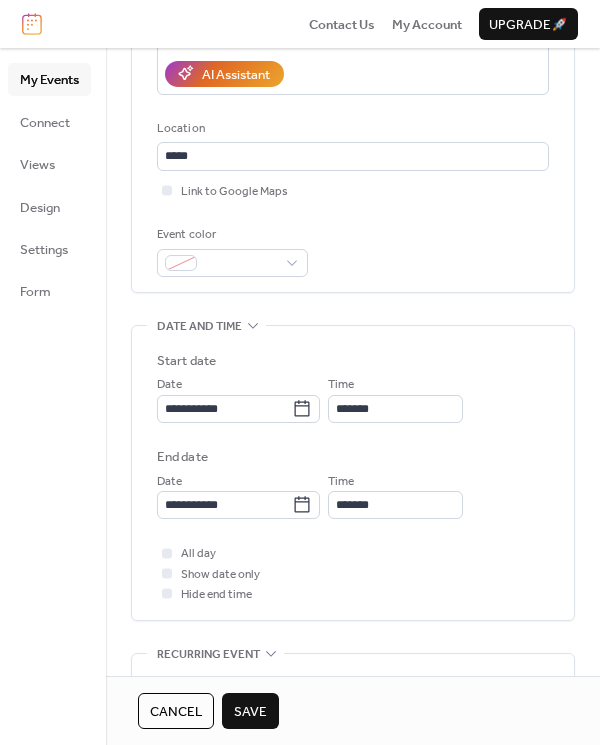 click on "Save" at bounding box center (250, 712) 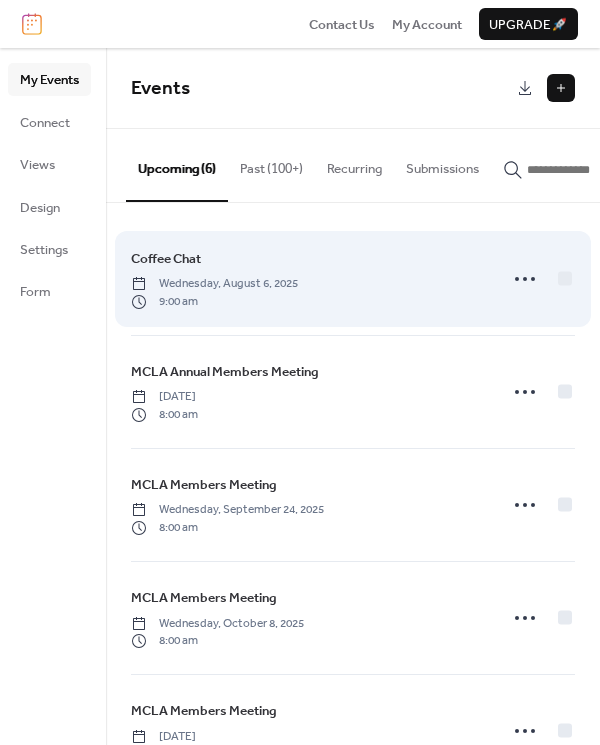 scroll, scrollTop: 181, scrollLeft: 0, axis: vertical 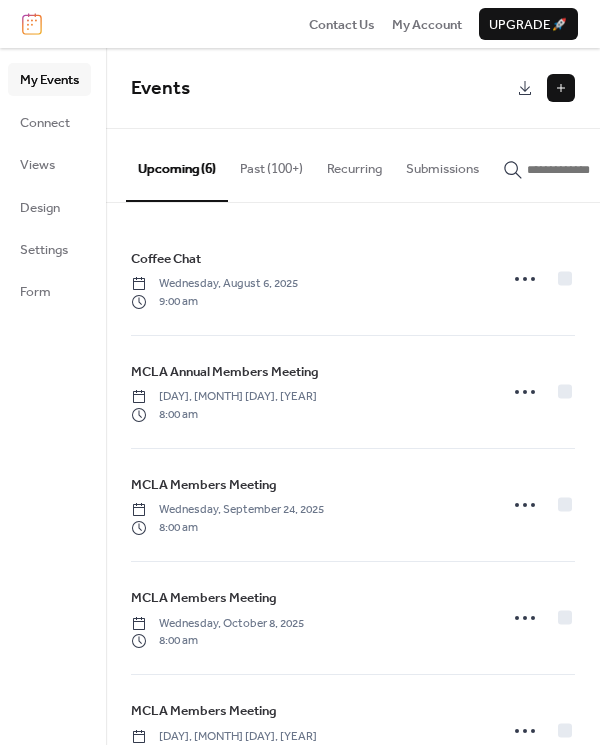 click at bounding box center [561, 88] 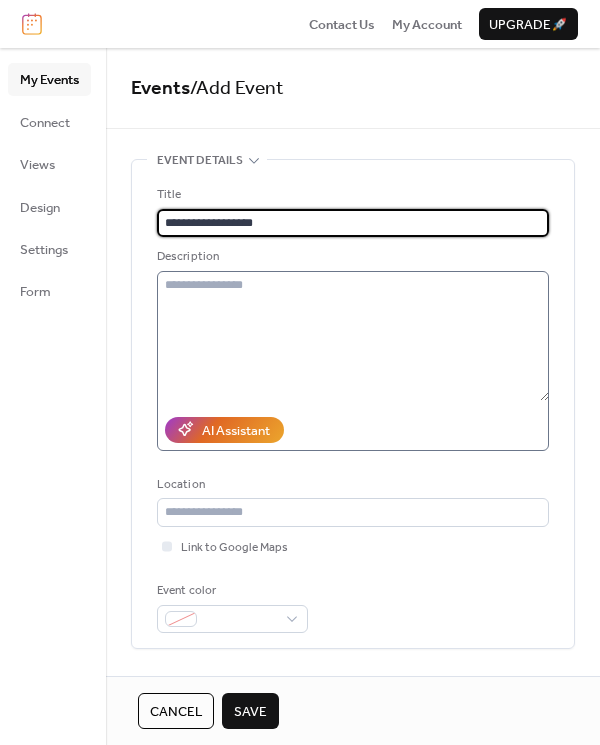 type on "**********" 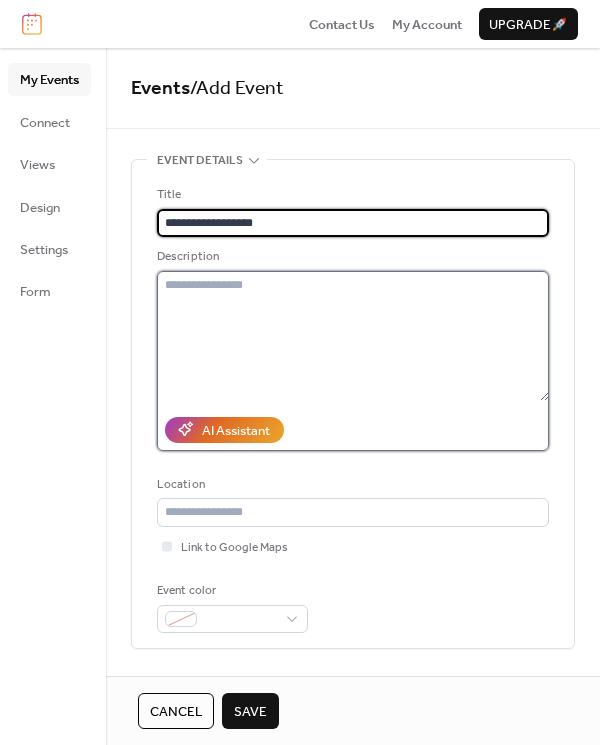click at bounding box center [353, 336] 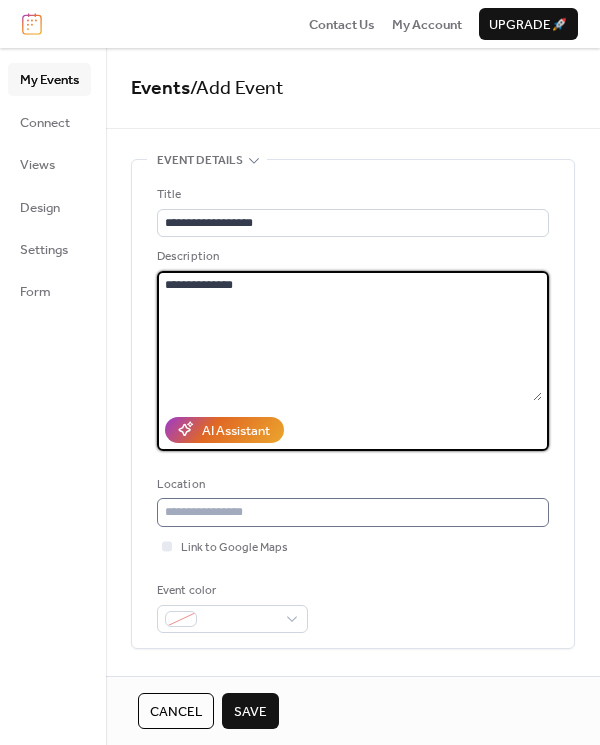 type on "**********" 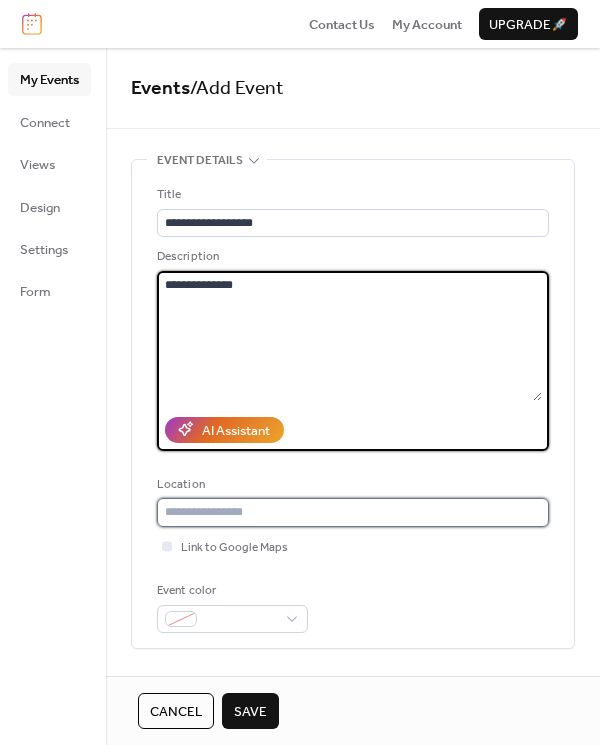 click at bounding box center [353, 512] 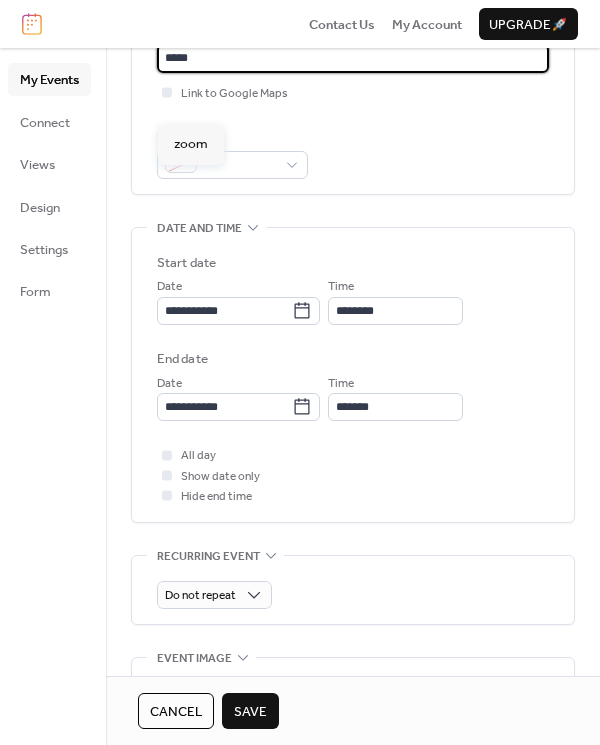 scroll, scrollTop: 500, scrollLeft: 0, axis: vertical 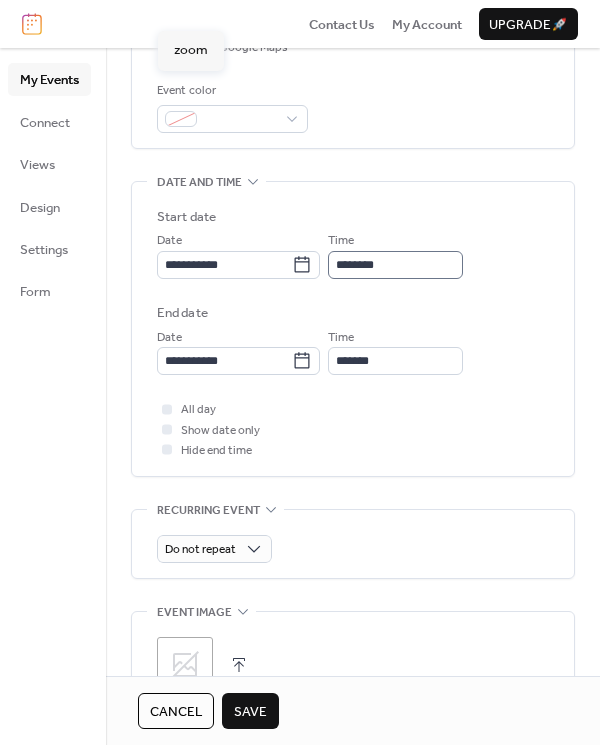type on "****" 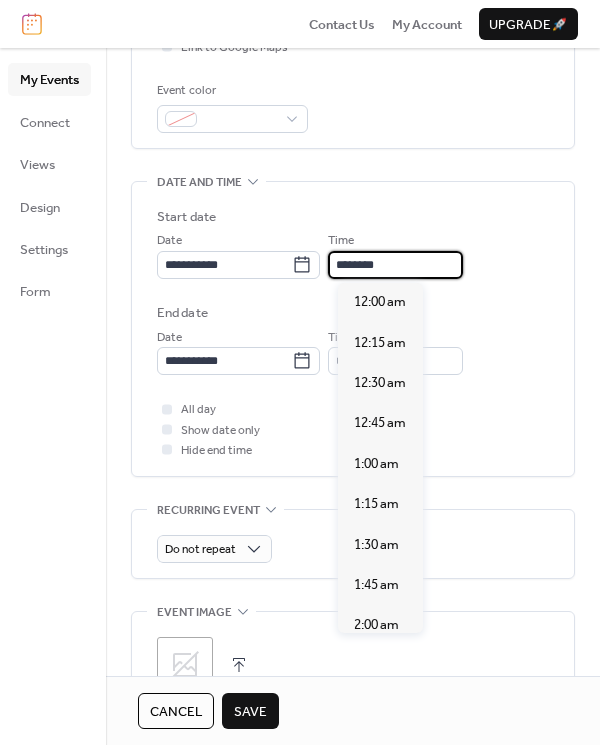 click on "********" at bounding box center (395, 265) 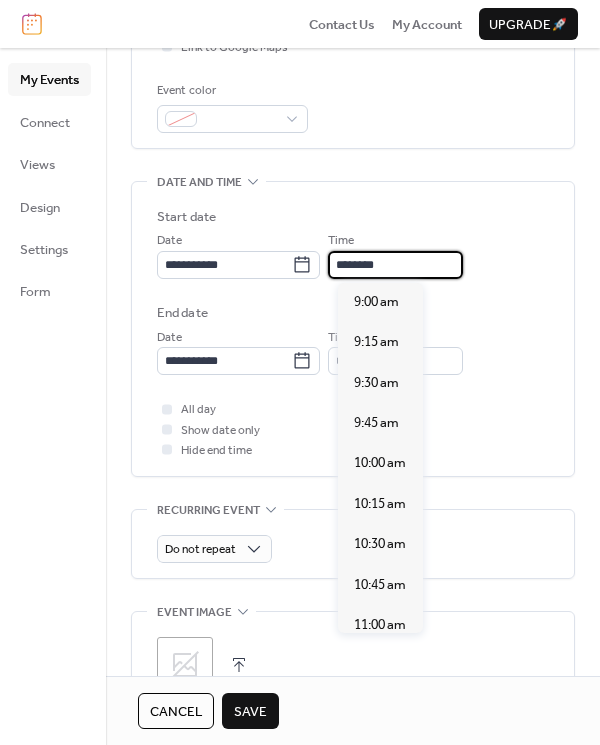 scroll, scrollTop: 1448, scrollLeft: 0, axis: vertical 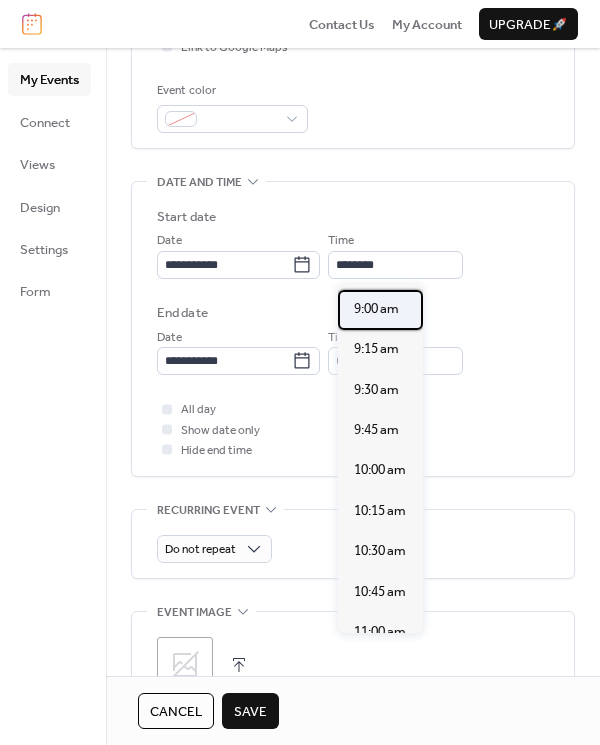 click on "9:00 am" at bounding box center [376, 309] 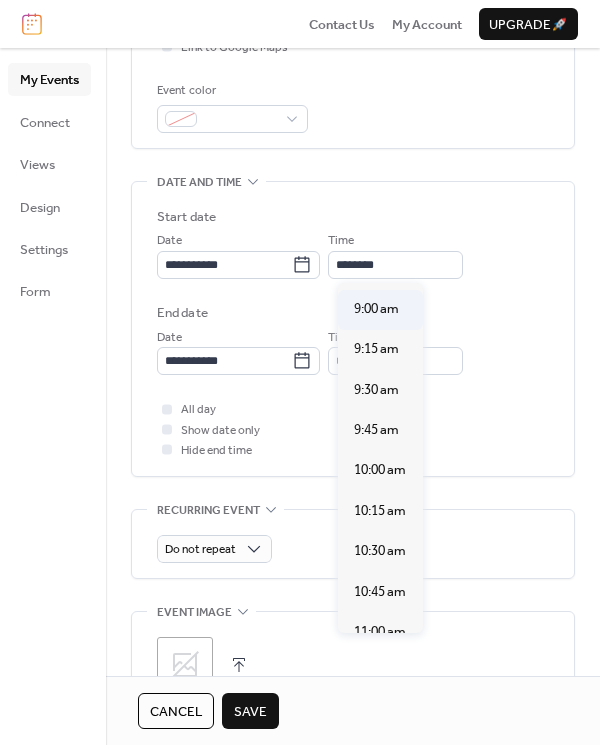 type on "*******" 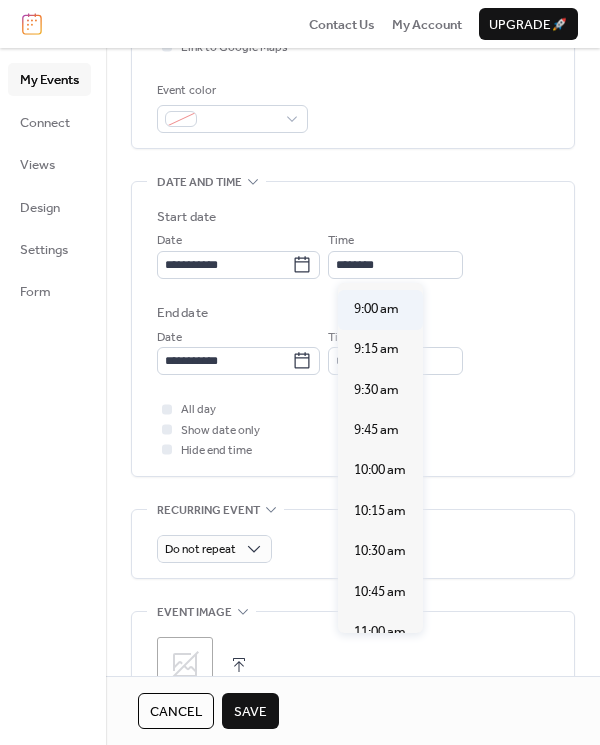 type on "********" 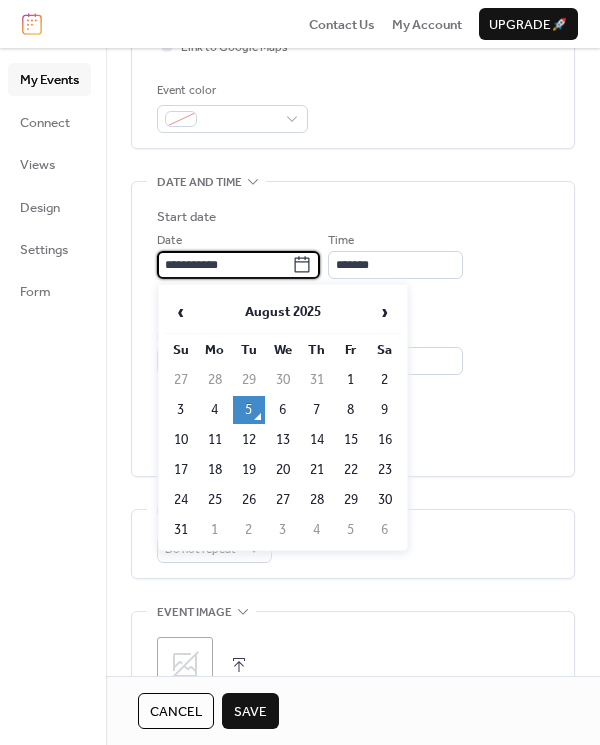 click on "**********" at bounding box center (224, 265) 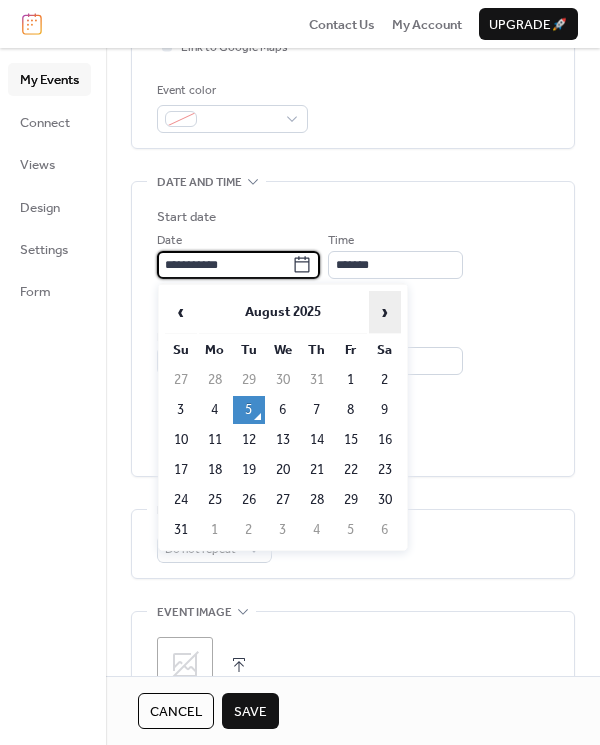 click on "›" at bounding box center [385, 312] 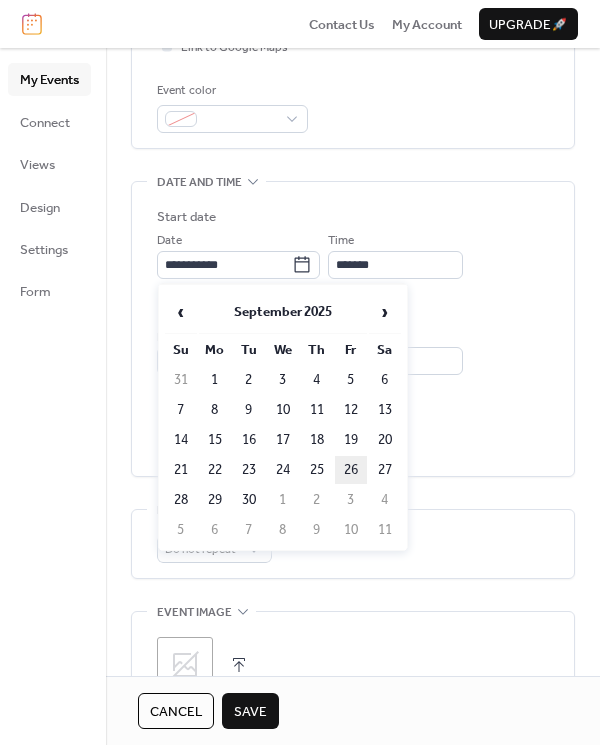 click on "26" at bounding box center [351, 470] 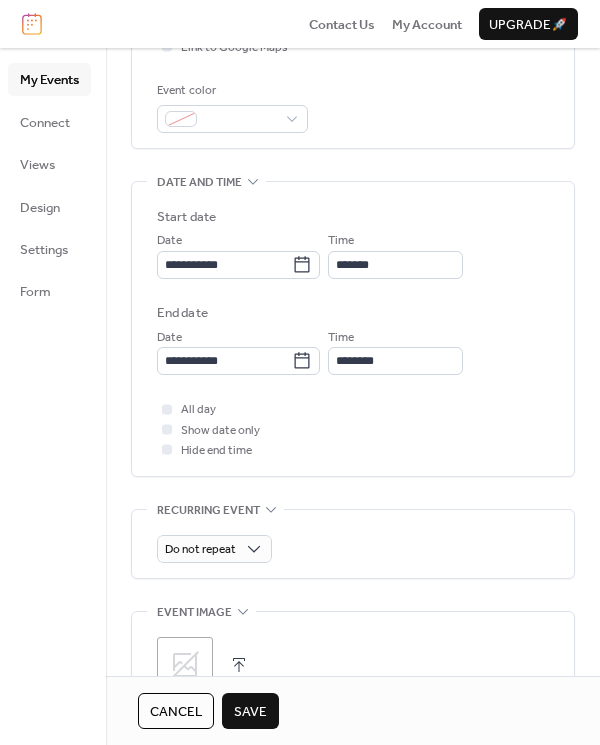 click on "Save" at bounding box center [250, 712] 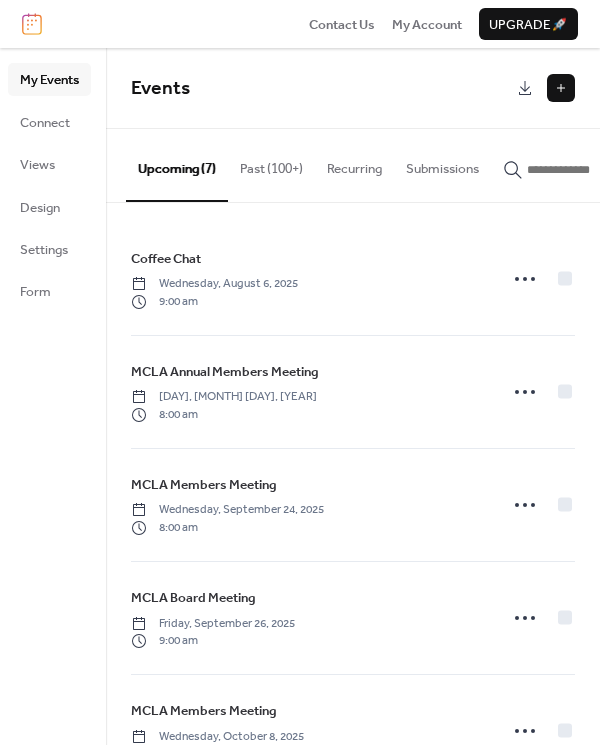 click at bounding box center (561, 88) 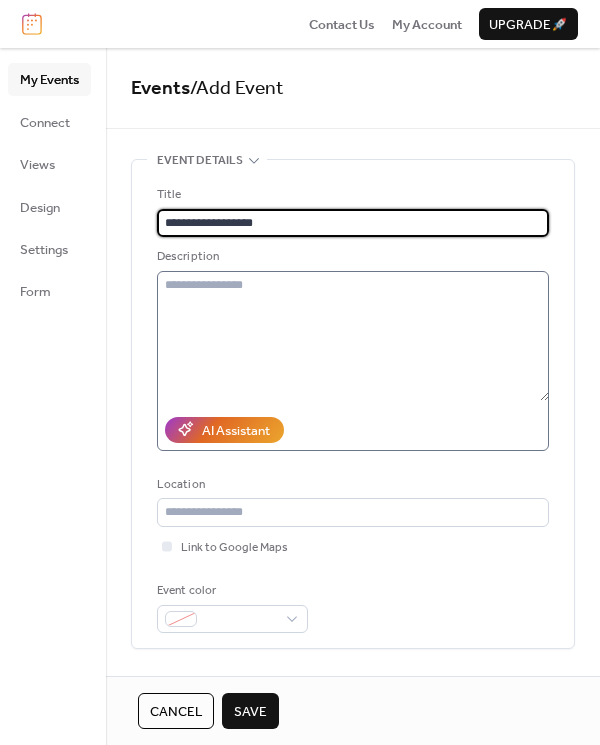 type on "**********" 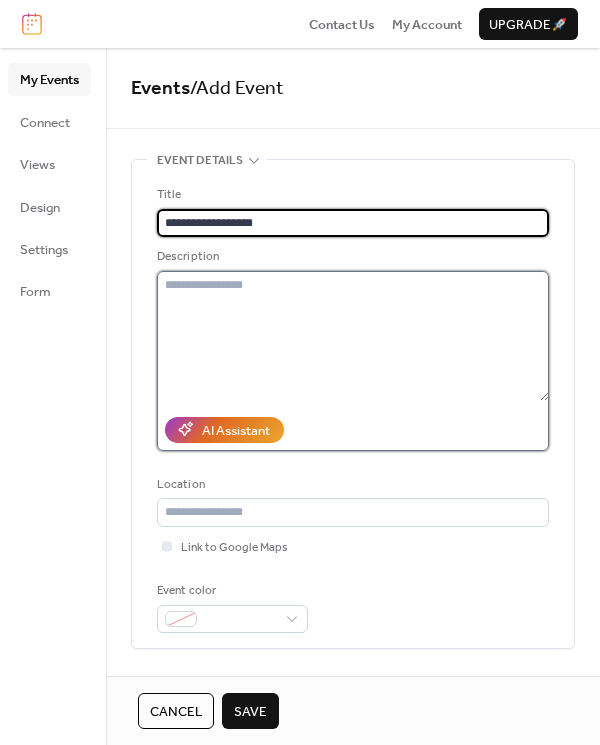 click at bounding box center (353, 336) 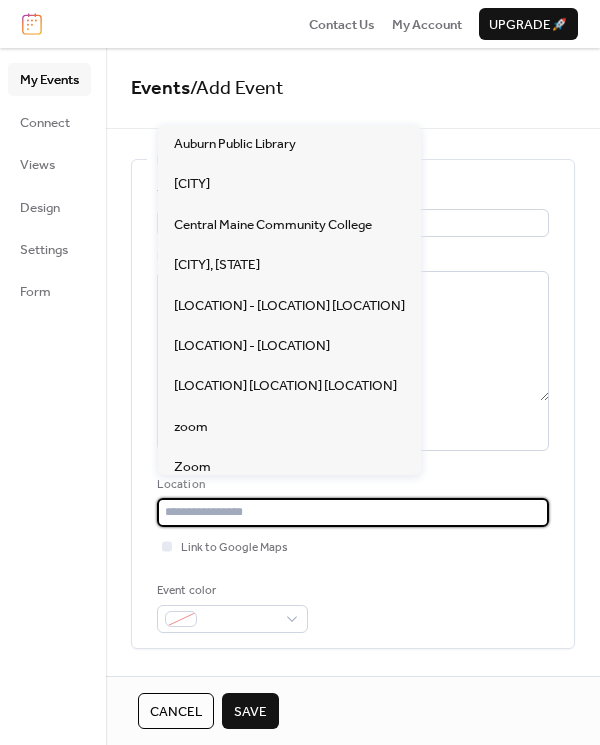 click at bounding box center [353, 512] 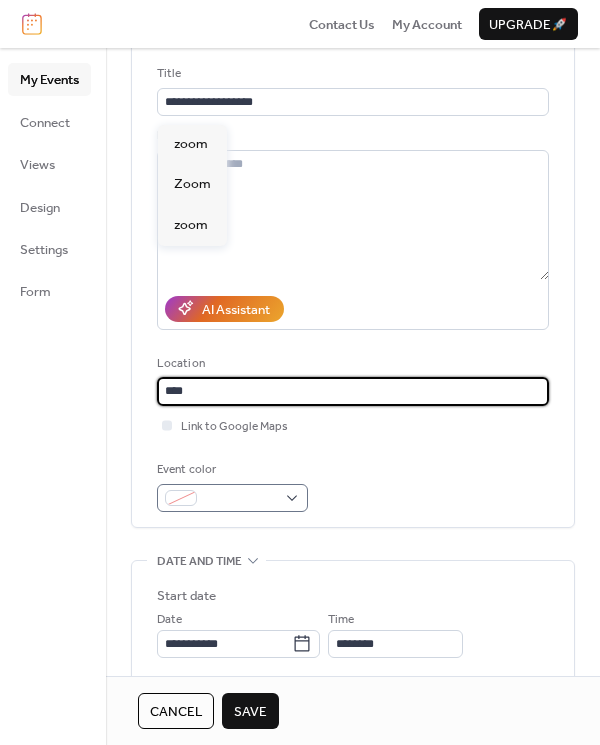 scroll, scrollTop: 136, scrollLeft: 0, axis: vertical 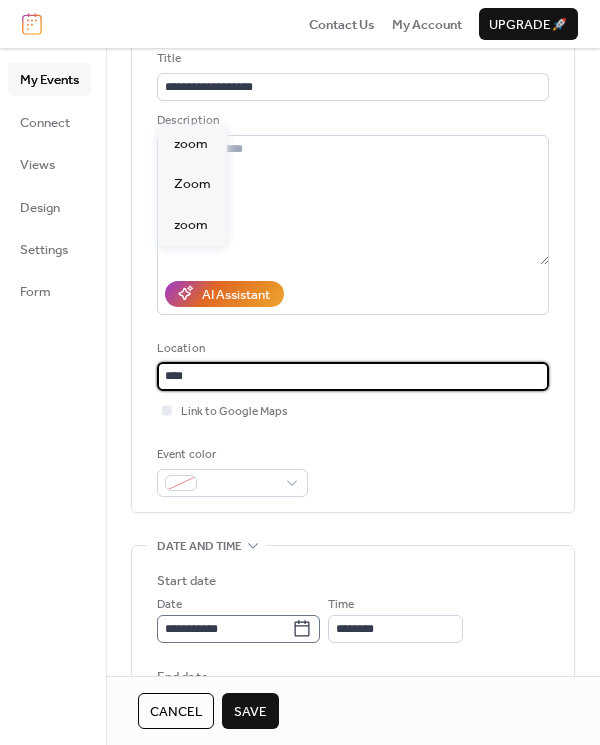 type on "****" 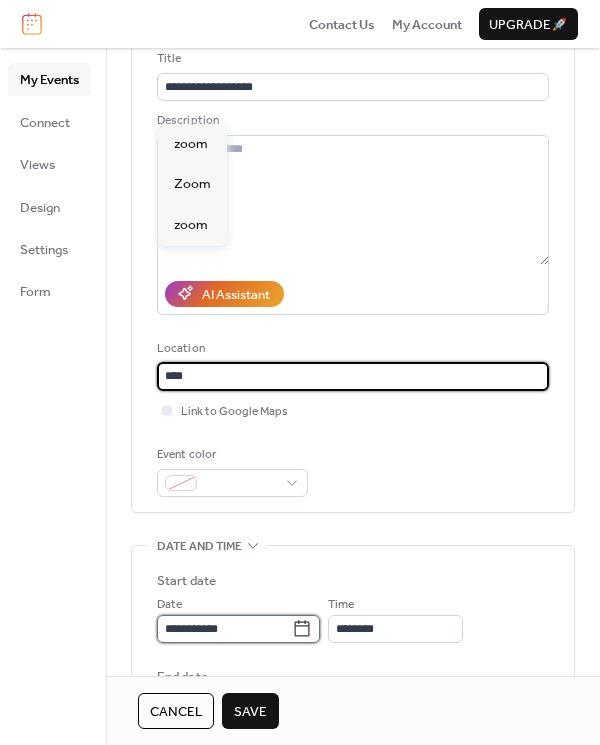 click on "**********" at bounding box center (224, 629) 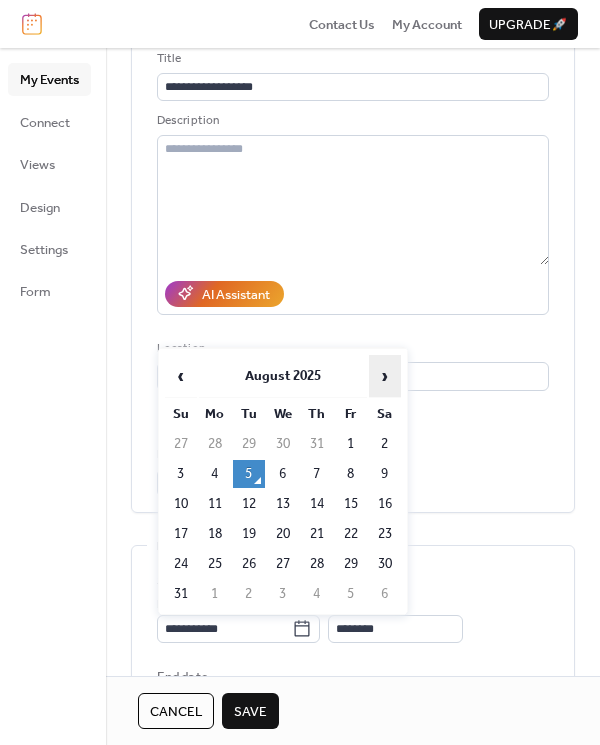 click on "›" at bounding box center [385, 376] 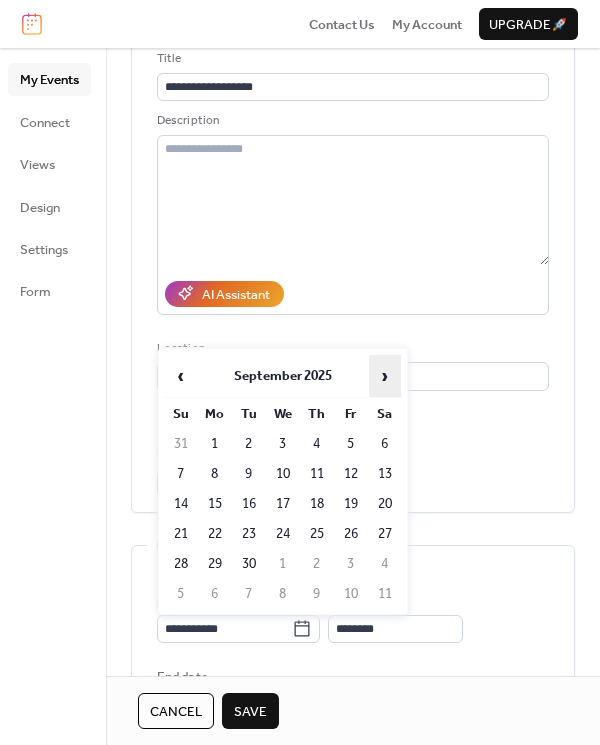 click on "›" at bounding box center [385, 376] 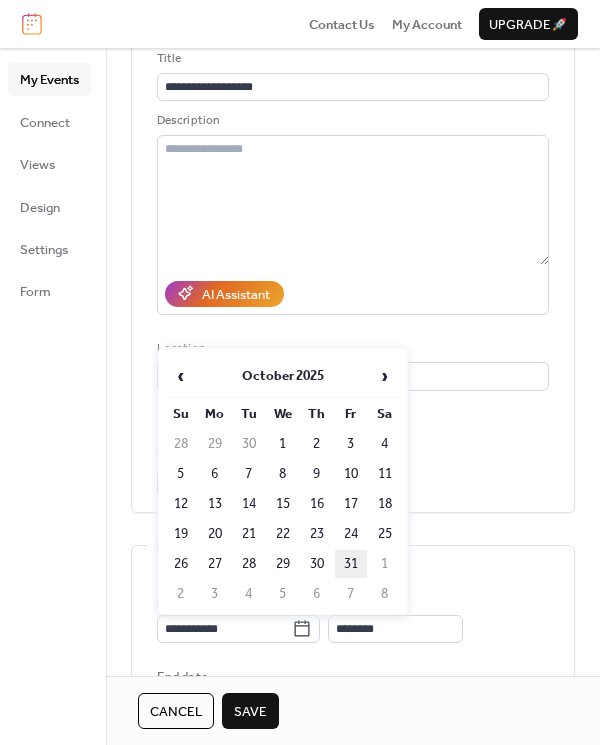 click on "31" at bounding box center [351, 564] 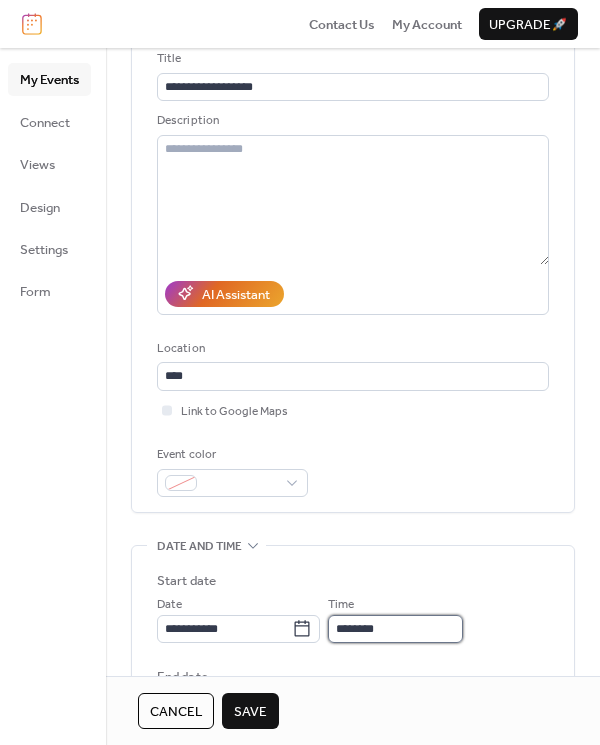 click on "********" at bounding box center (395, 629) 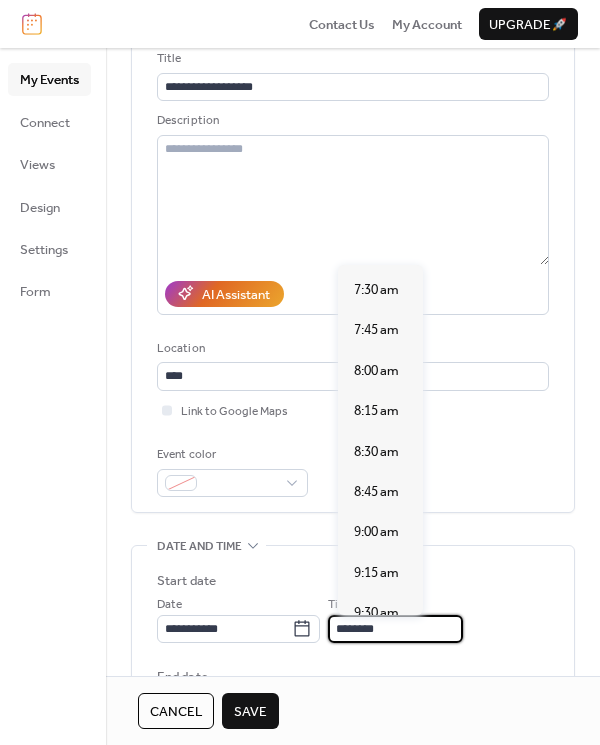 scroll, scrollTop: 1216, scrollLeft: 0, axis: vertical 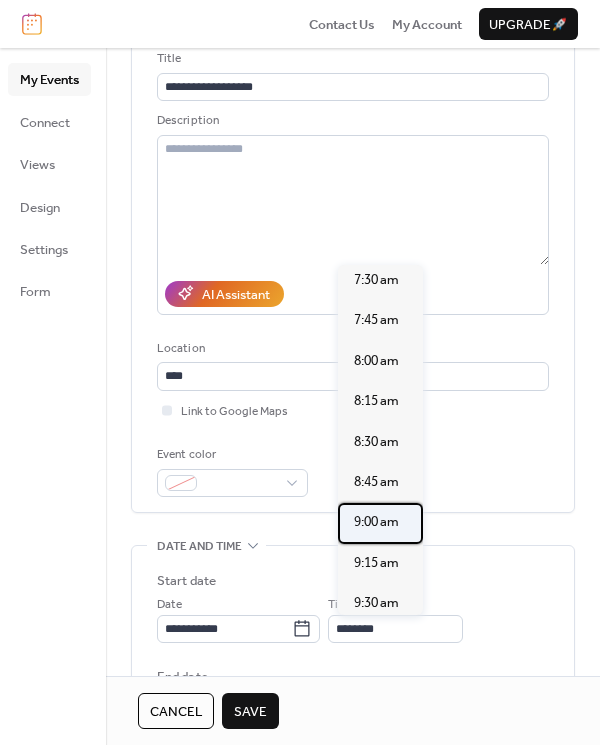click on "9:00 am" at bounding box center (376, 522) 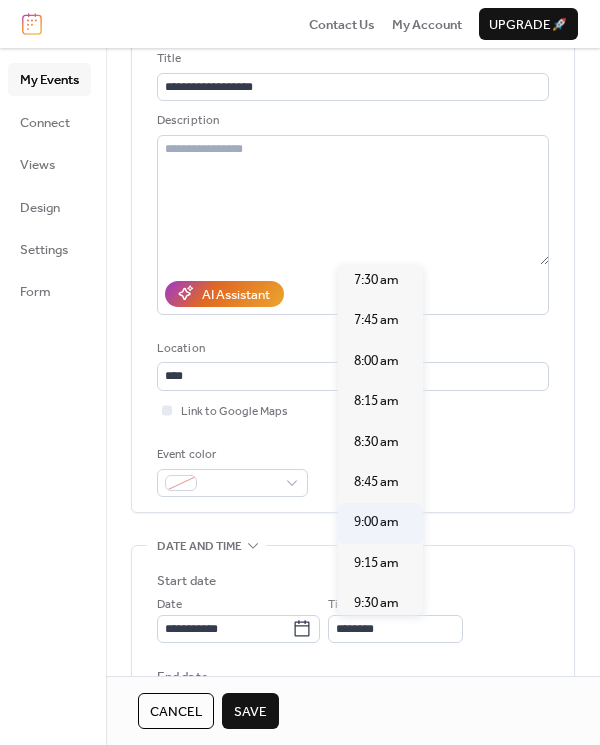 type on "*******" 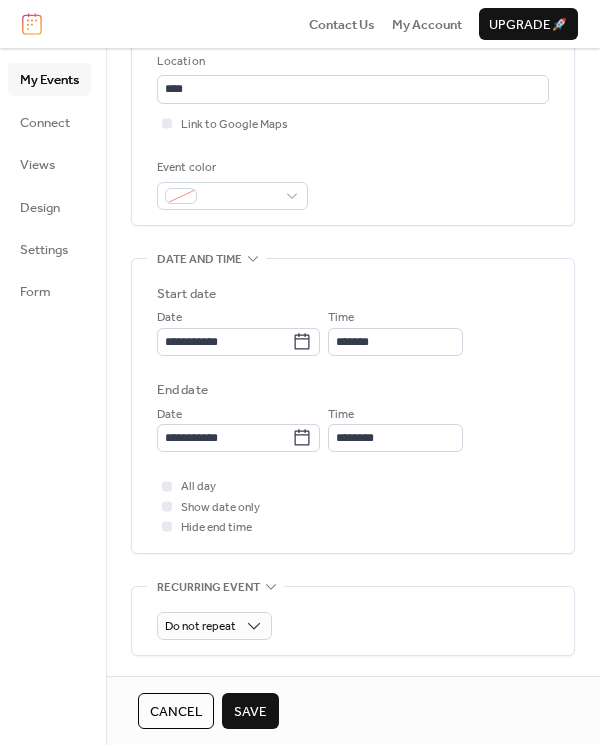 scroll, scrollTop: 474, scrollLeft: 0, axis: vertical 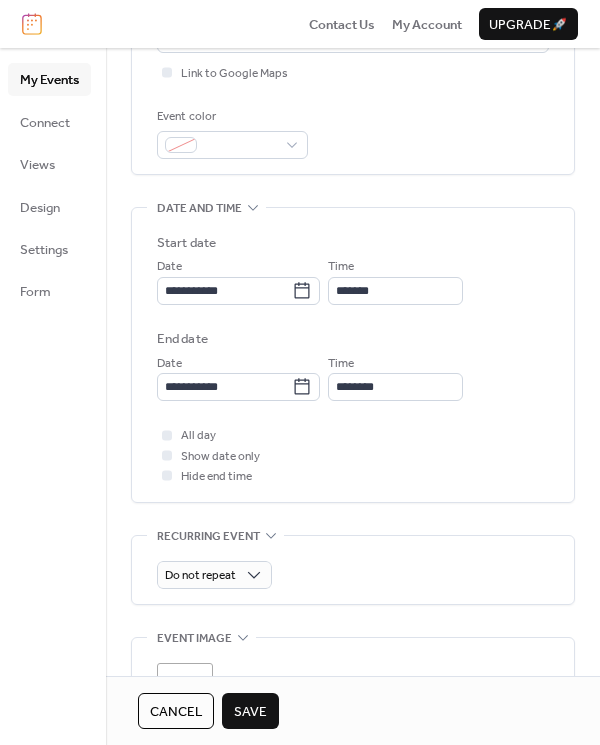 click on "Save" at bounding box center (250, 712) 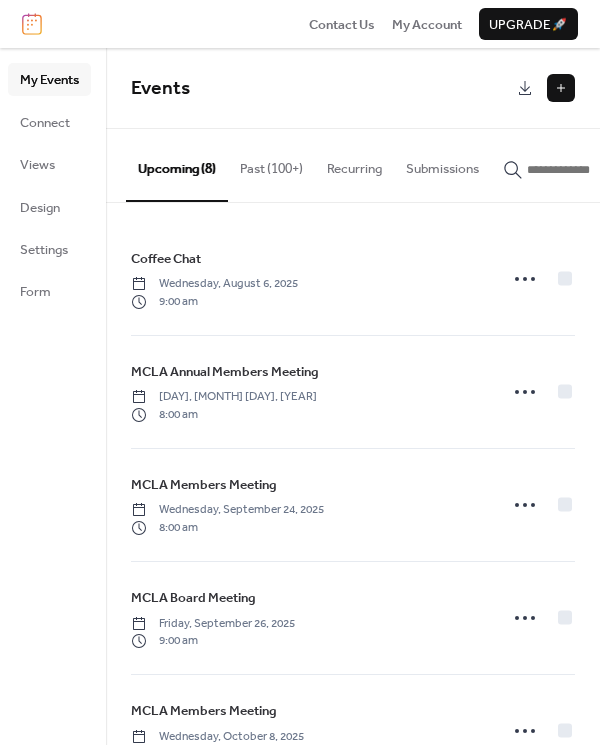 click at bounding box center (561, 88) 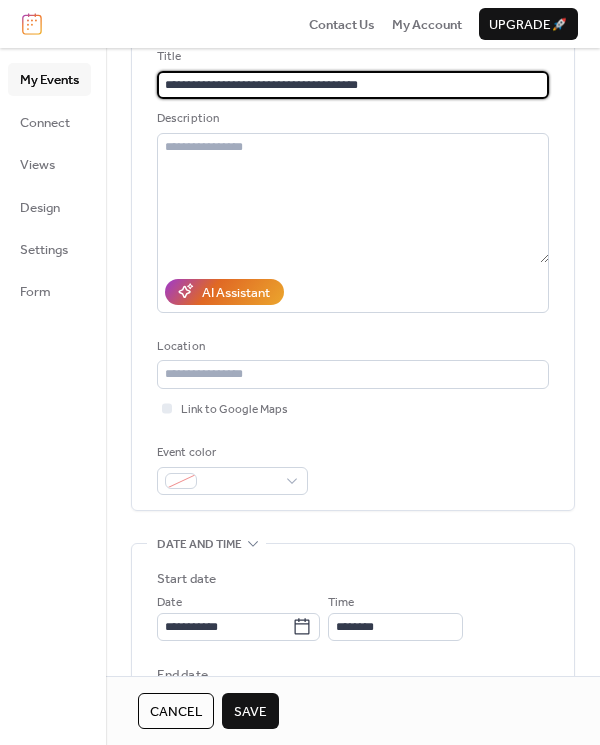 scroll, scrollTop: 237, scrollLeft: 0, axis: vertical 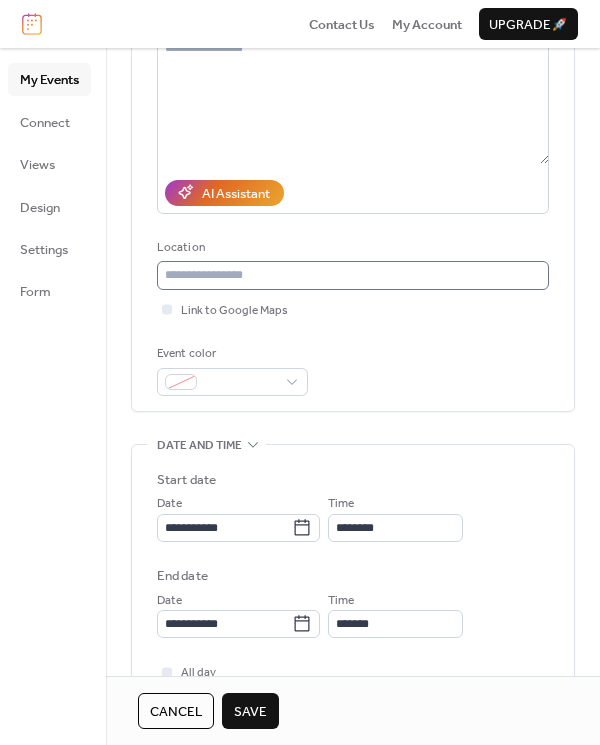 type on "**********" 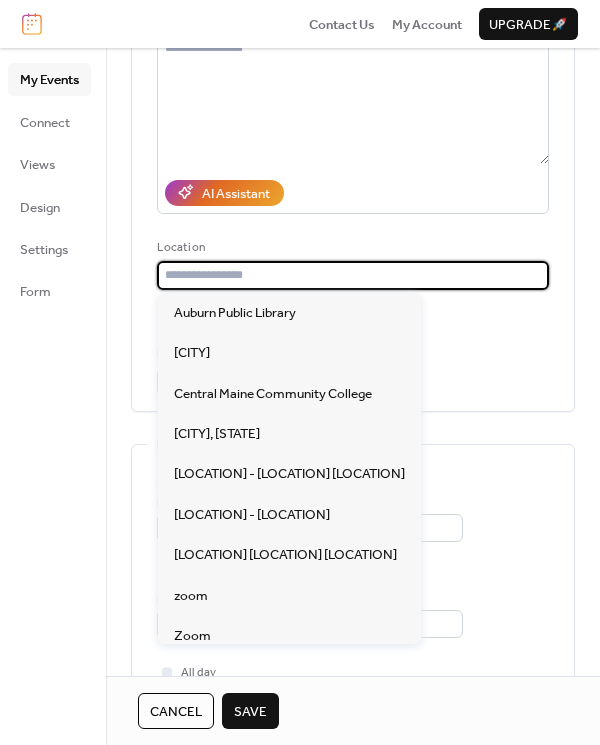 click at bounding box center [353, 275] 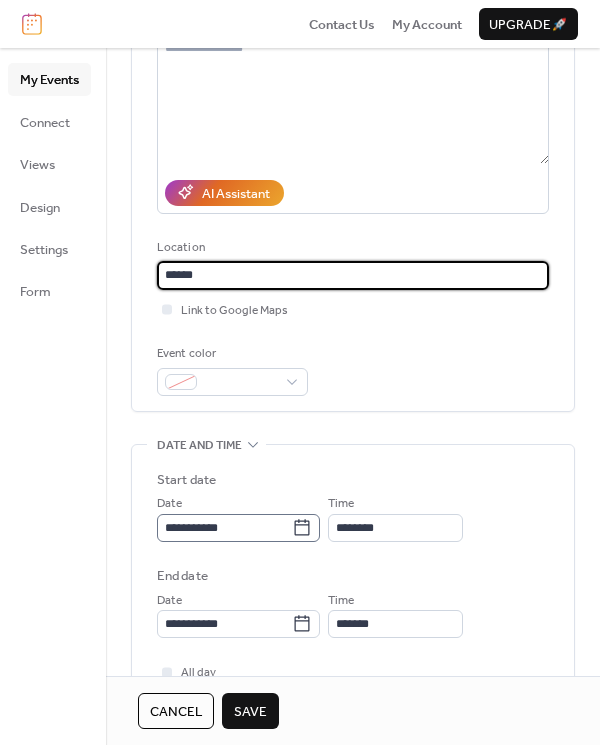 type on "******" 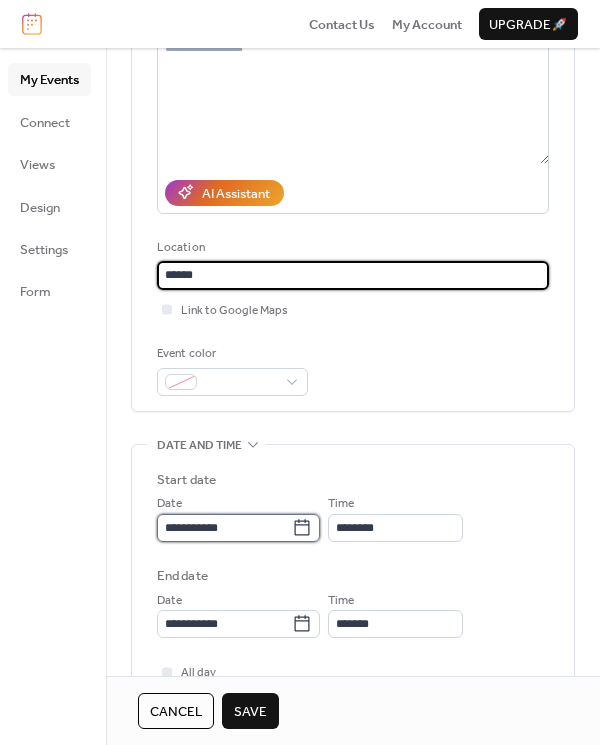 click on "**********" at bounding box center (224, 528) 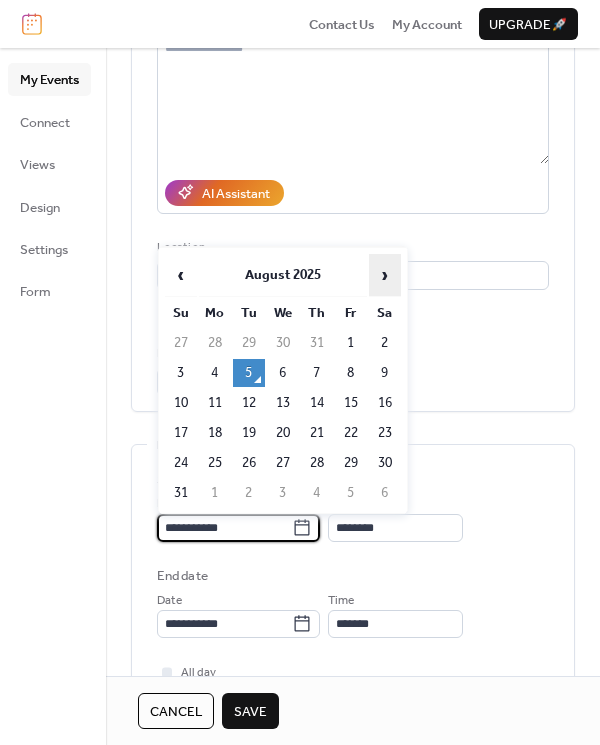 click on "›" at bounding box center [385, 275] 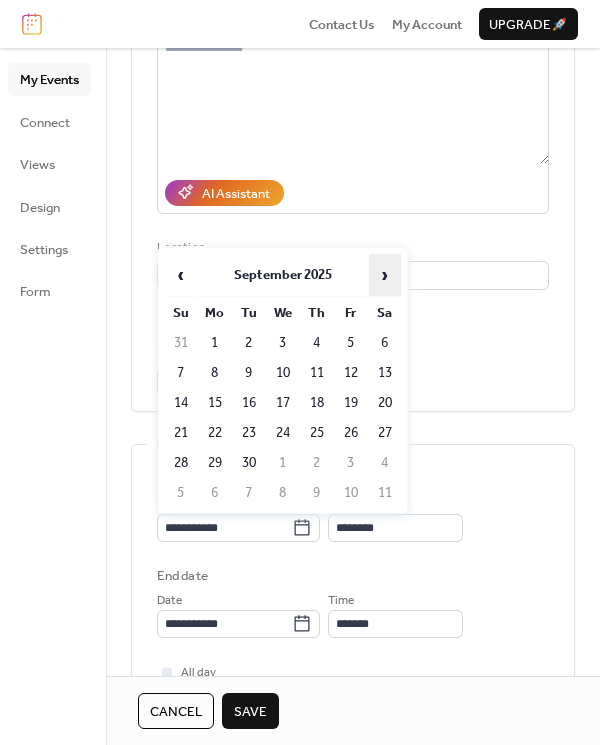 click on "›" at bounding box center (385, 275) 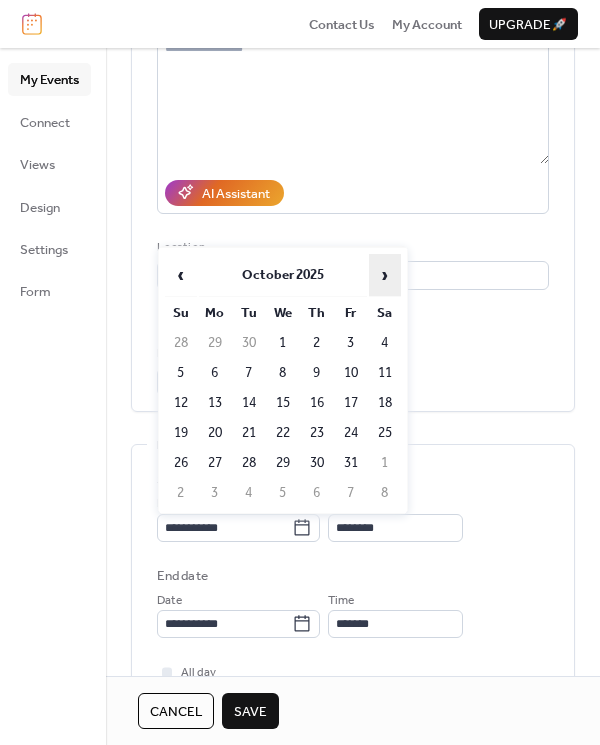 click on "›" at bounding box center (385, 275) 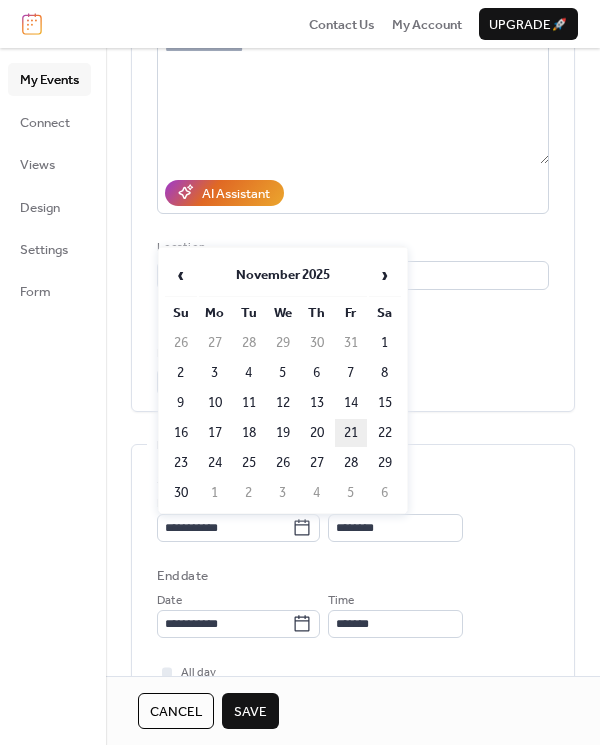 click on "21" at bounding box center (351, 433) 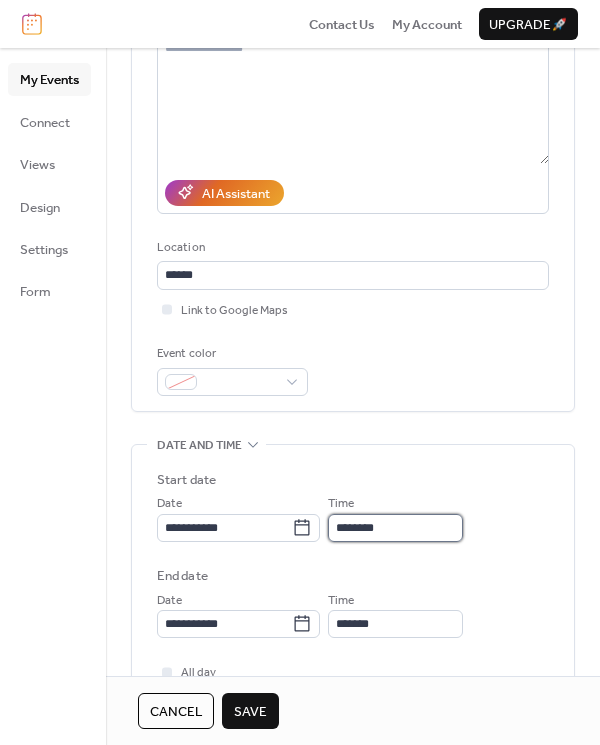 click on "********" at bounding box center [395, 528] 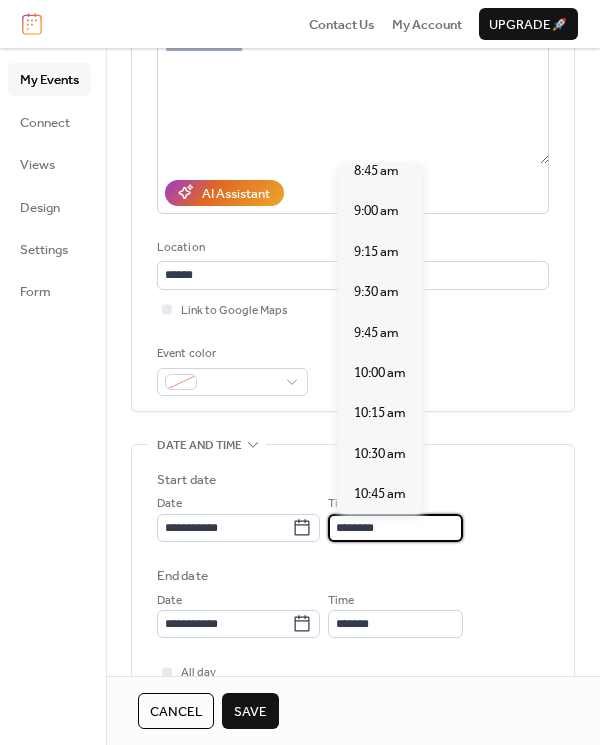 scroll, scrollTop: 1419, scrollLeft: 0, axis: vertical 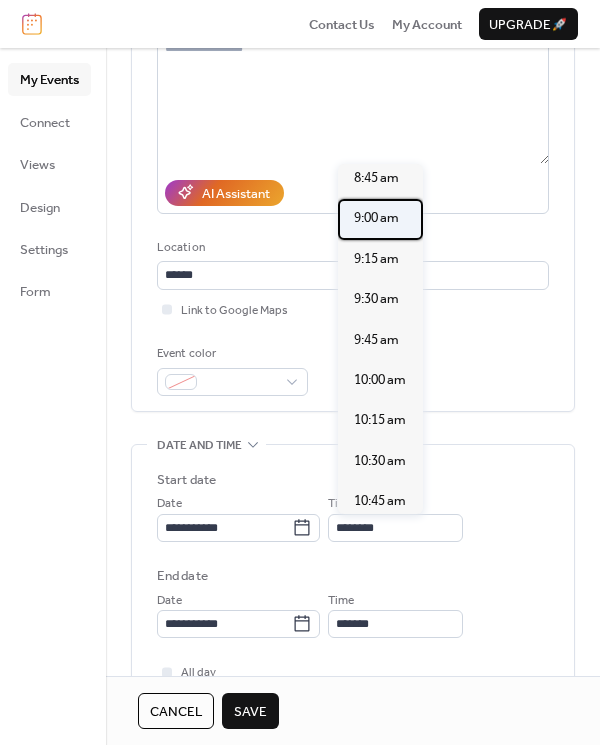 click on "9:00 am" at bounding box center (376, 218) 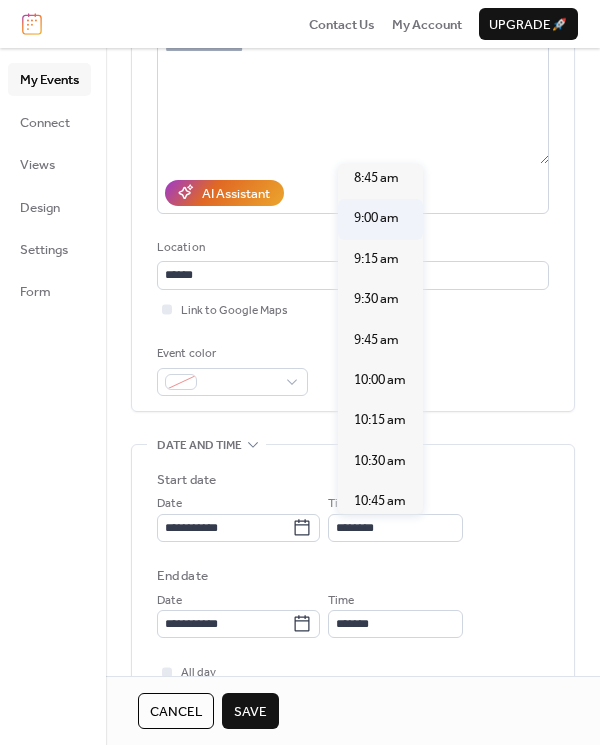 type on "*******" 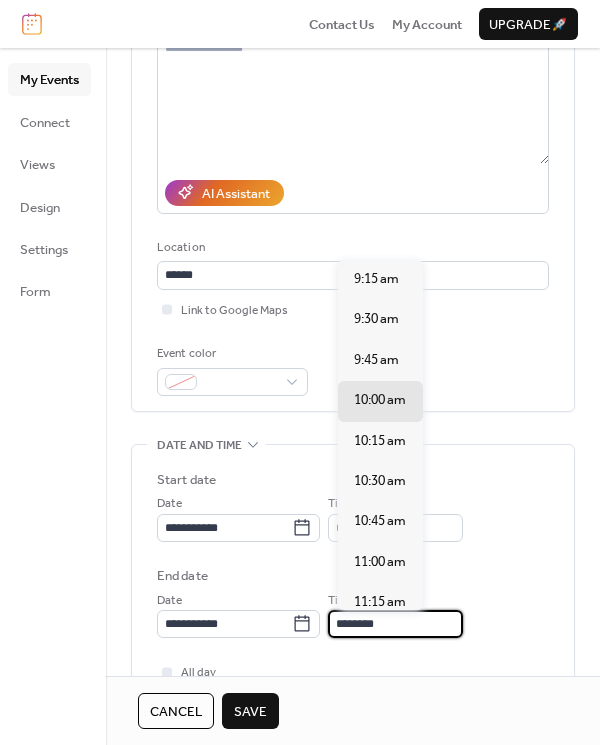 click on "********" at bounding box center [395, 624] 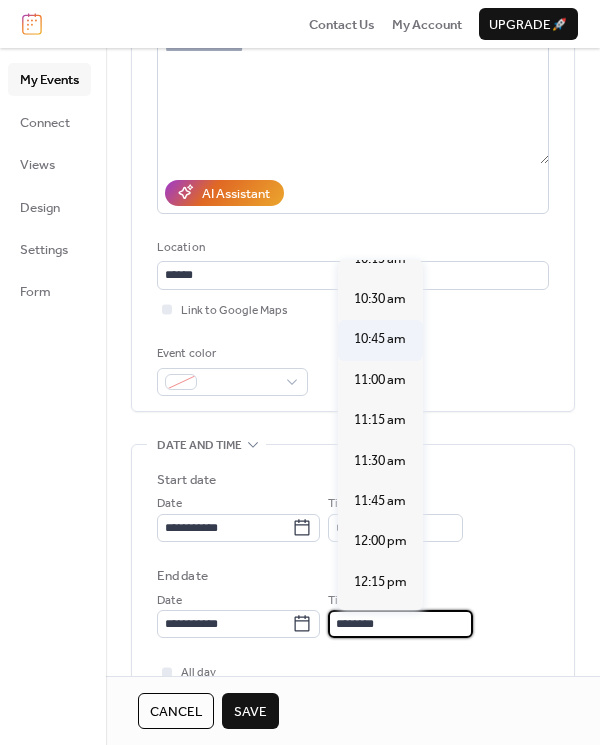 scroll, scrollTop: 180, scrollLeft: 0, axis: vertical 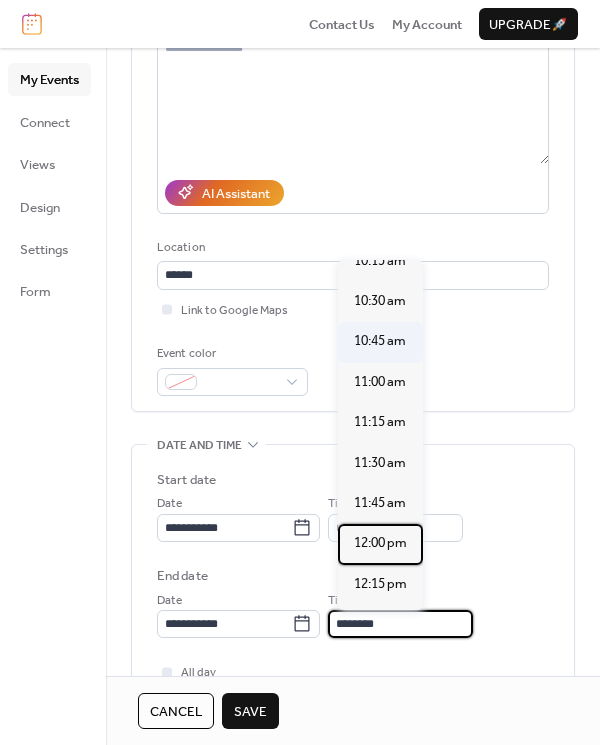 click on "12:00 pm" at bounding box center [380, 543] 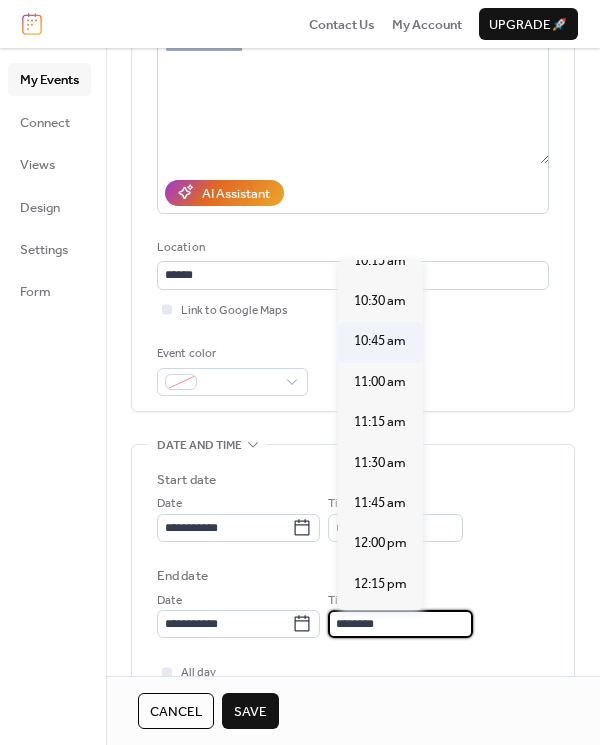 type on "********" 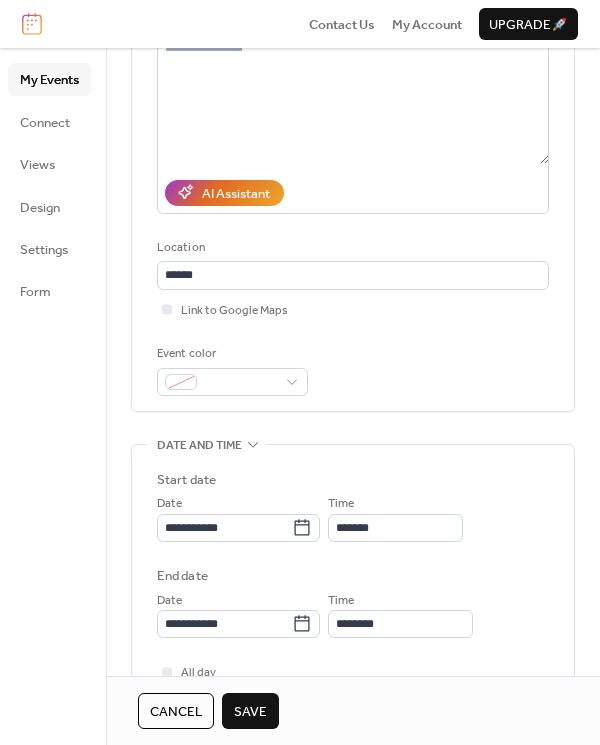 click on "Save" at bounding box center [250, 712] 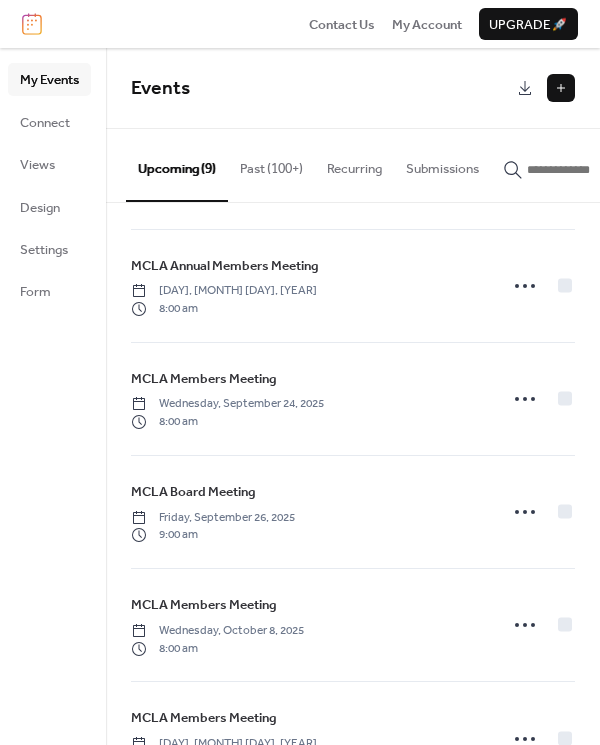 scroll, scrollTop: 122, scrollLeft: 0, axis: vertical 